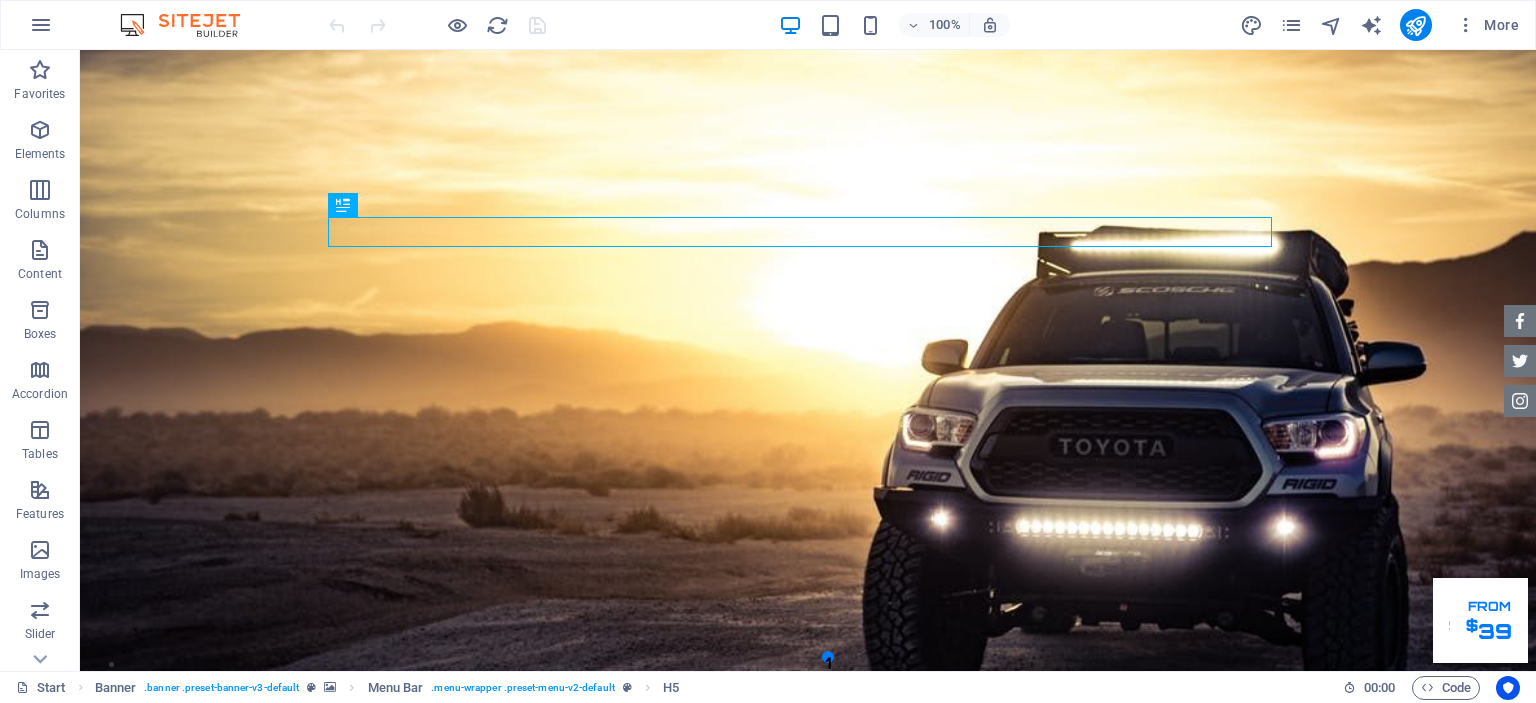 scroll, scrollTop: 0, scrollLeft: 0, axis: both 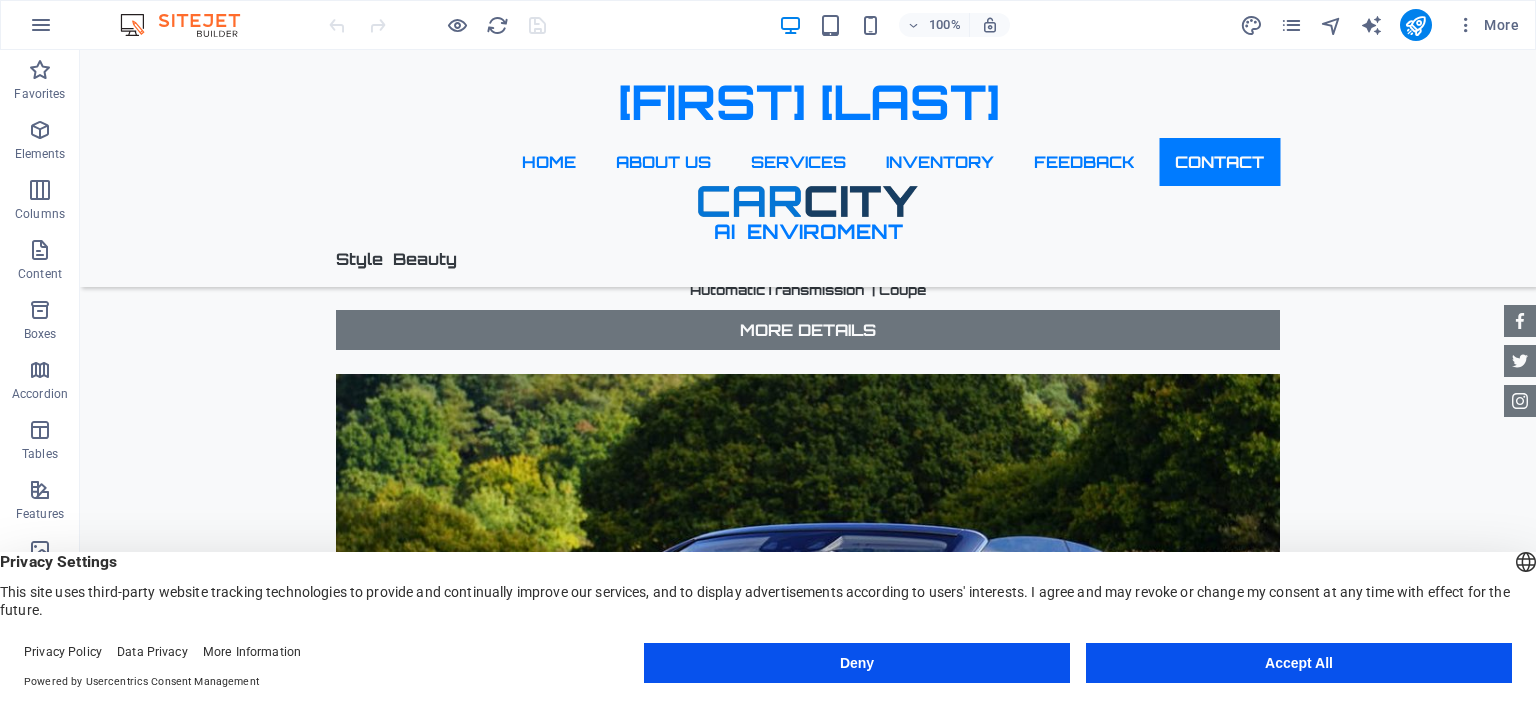 drag, startPoint x: 1531, startPoint y: 86, endPoint x: 1599, endPoint y: 693, distance: 610.797 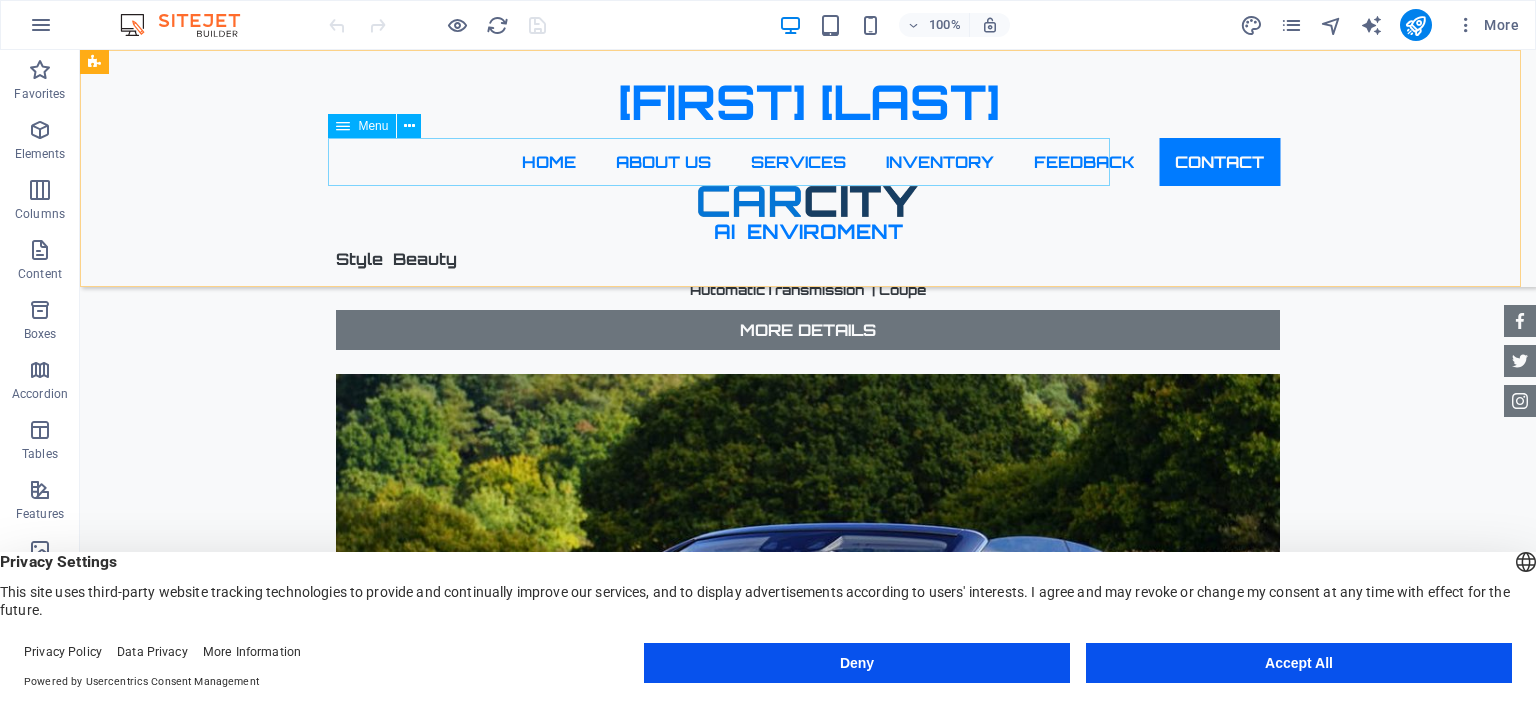 click on "Home About us Services Inventory Feedback Contact" at bounding box center [808, 162] 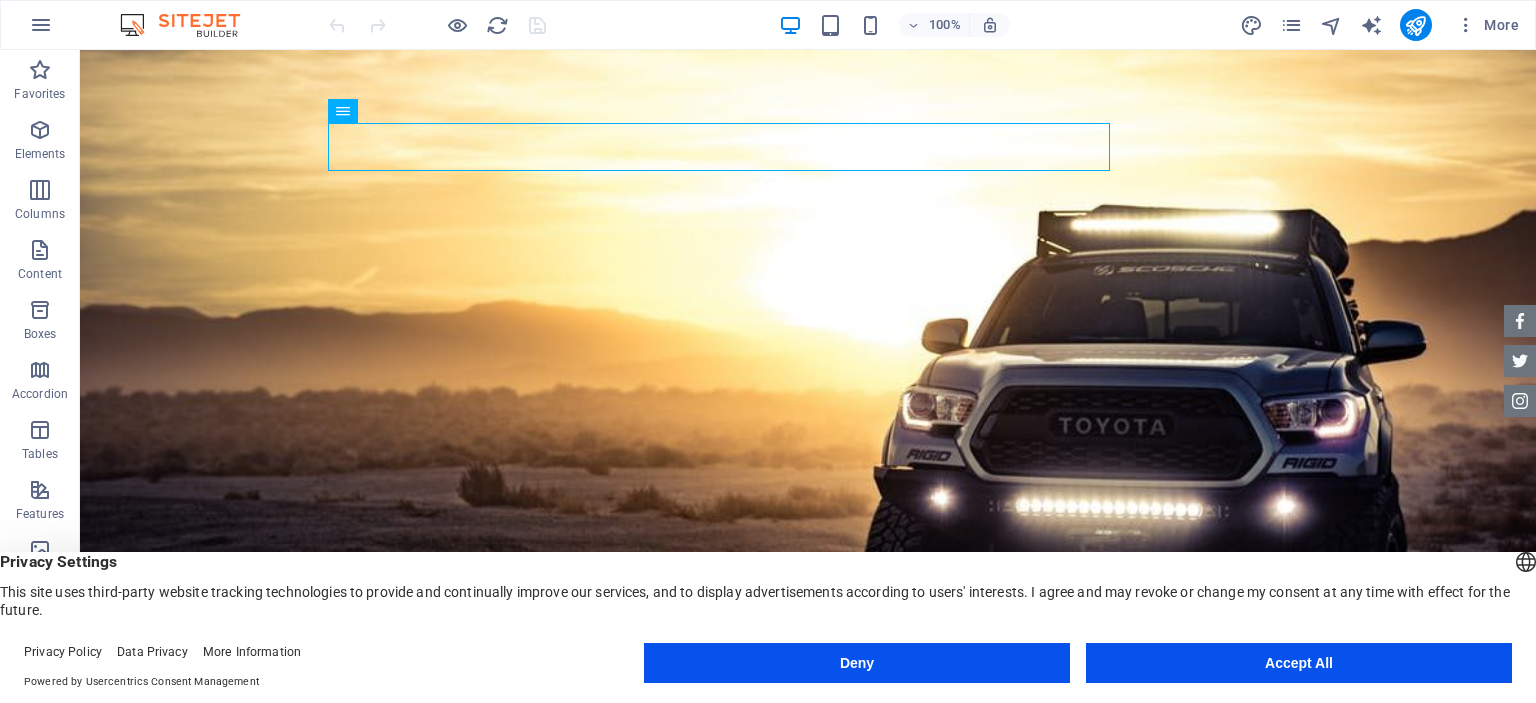 scroll, scrollTop: 0, scrollLeft: 0, axis: both 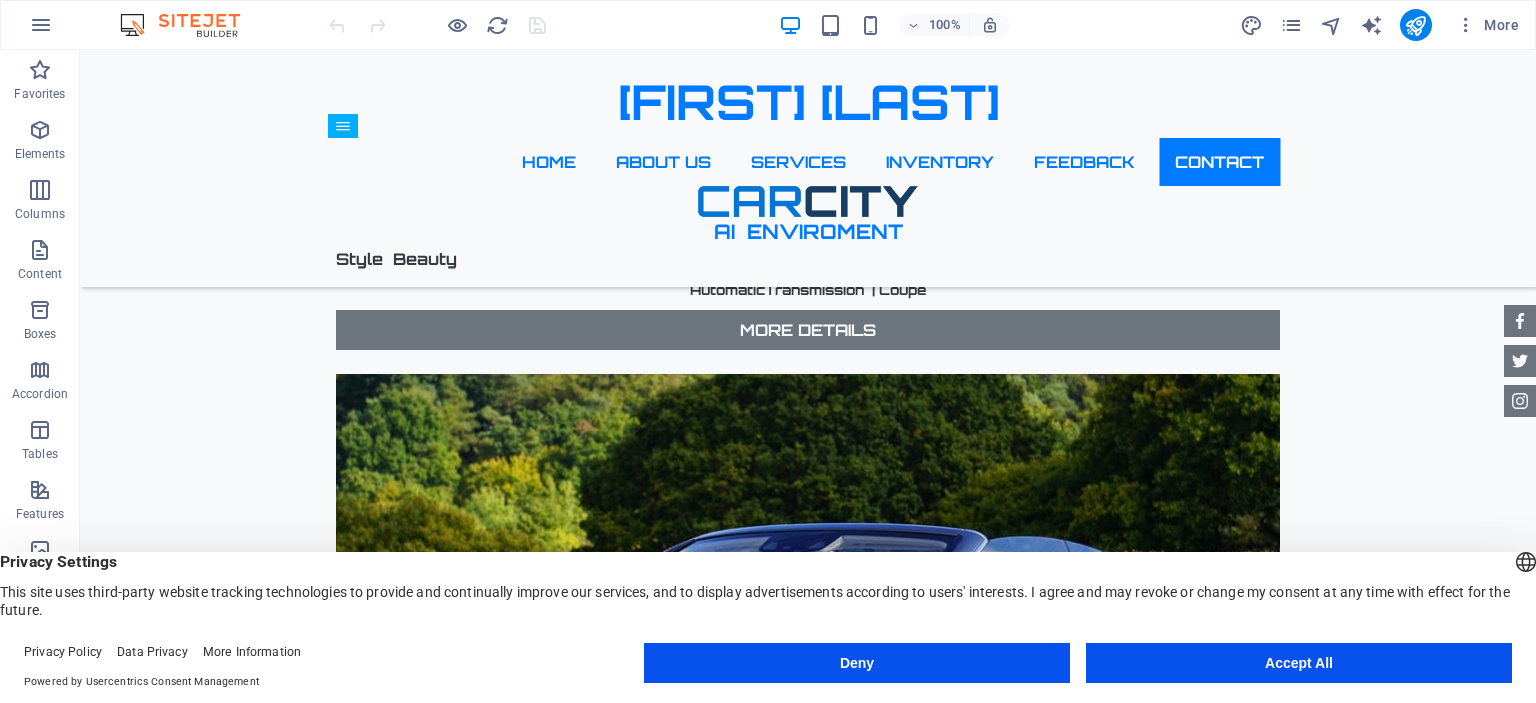 drag, startPoint x: 1531, startPoint y: 85, endPoint x: 1605, endPoint y: 722, distance: 641.2839 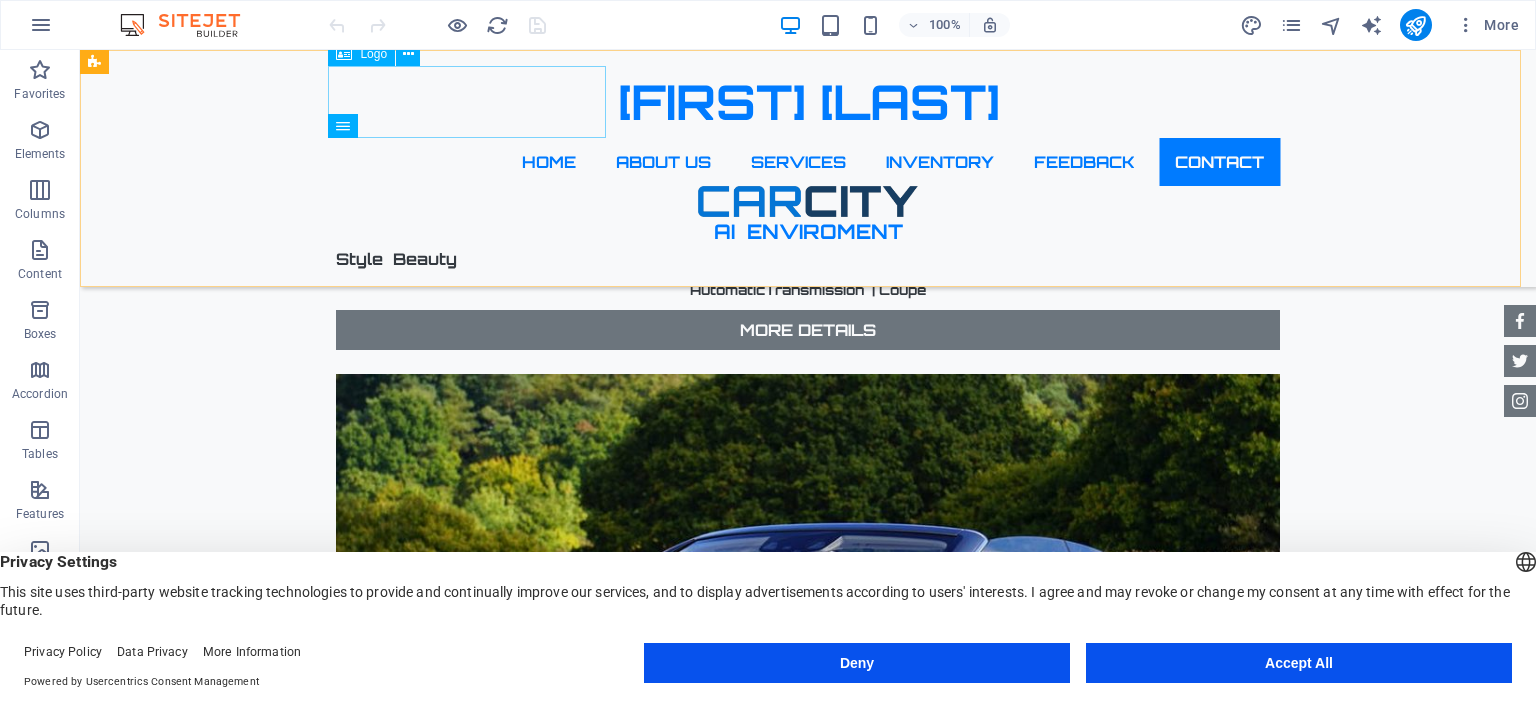 click on "[FIRST] [LAST]" at bounding box center [808, 102] 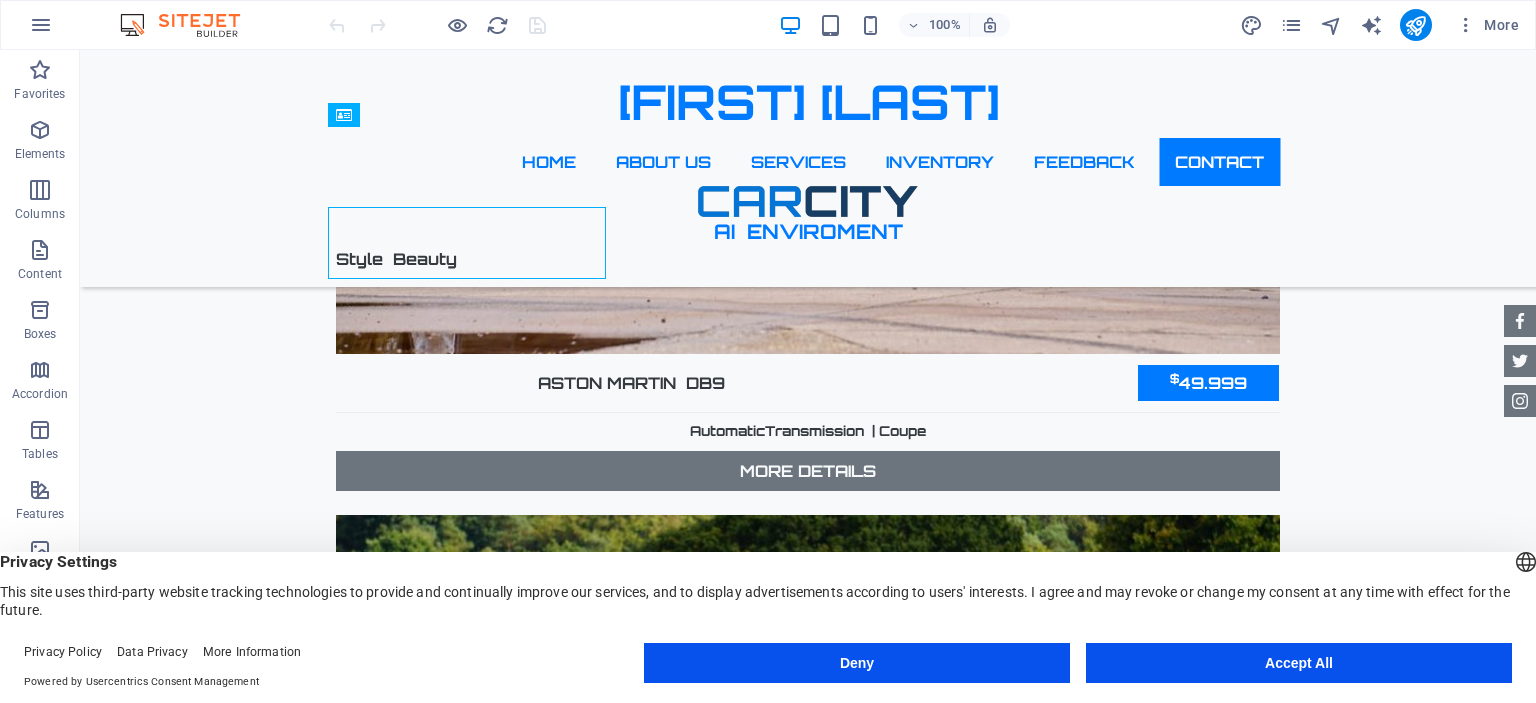 scroll, scrollTop: 8353, scrollLeft: 0, axis: vertical 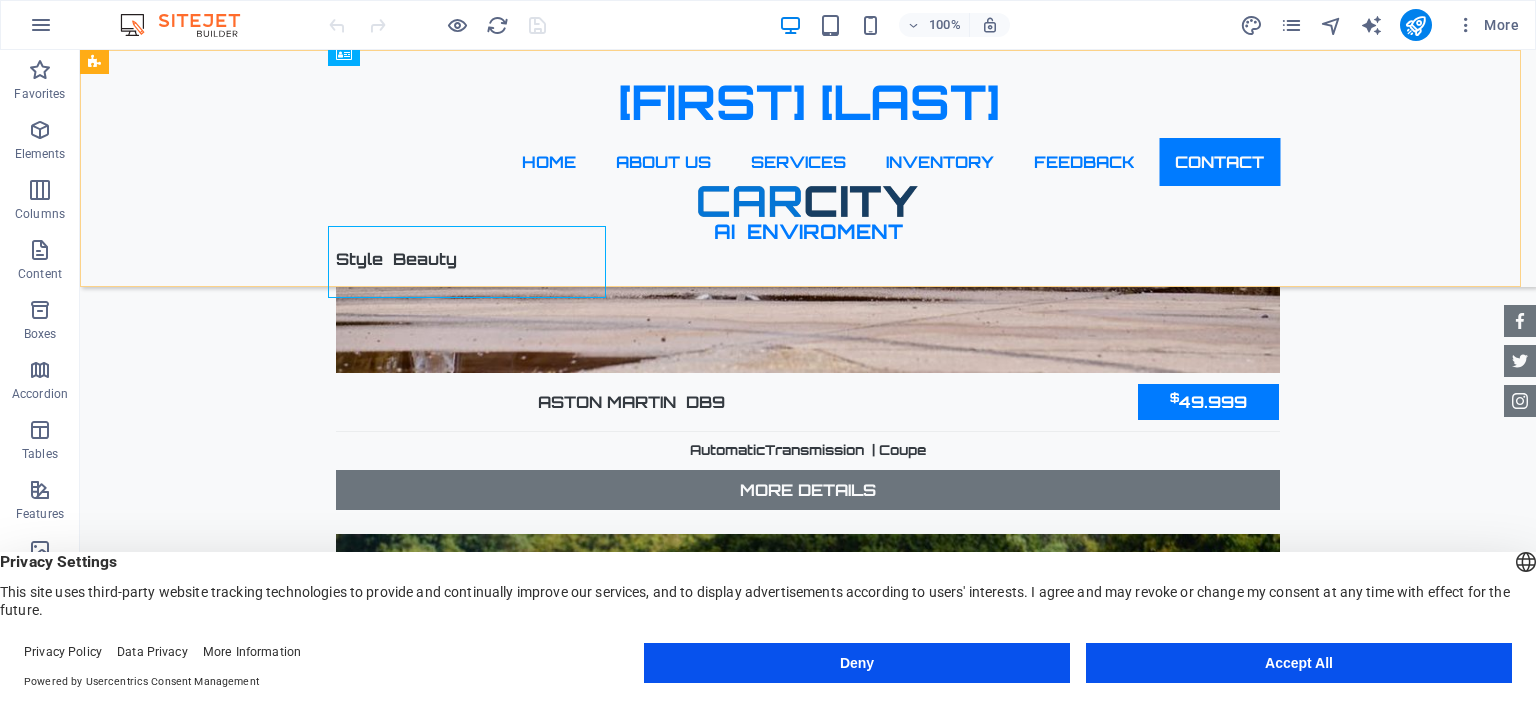 click on "Aienvi Lu Home About us Services Inventory Feedback Contact Ai  Enviroment  Style  Beauty" at bounding box center [808, 168] 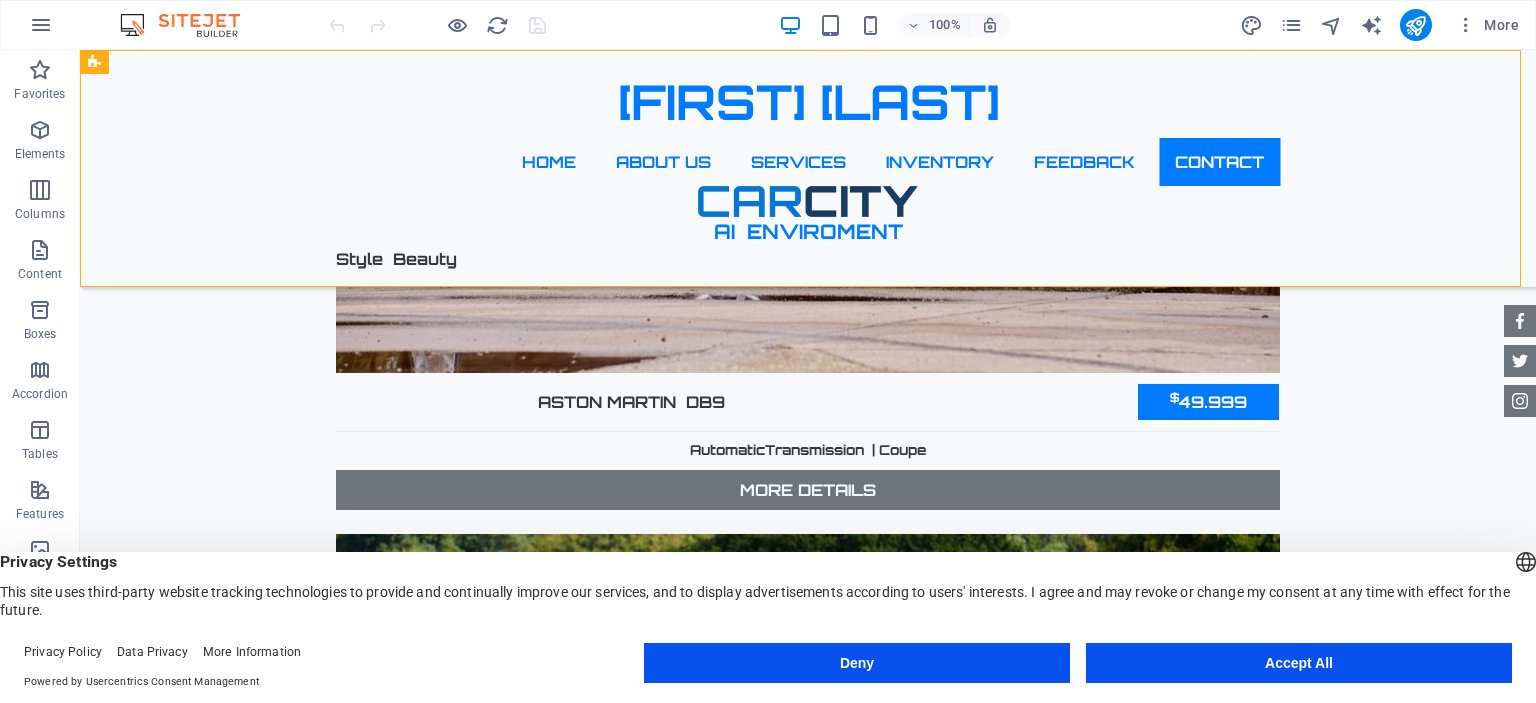 click on "Aienvi Lu Home About us Services Inventory Feedback Contact Ai  Enviroment  Style  Beauty" at bounding box center [808, 168] 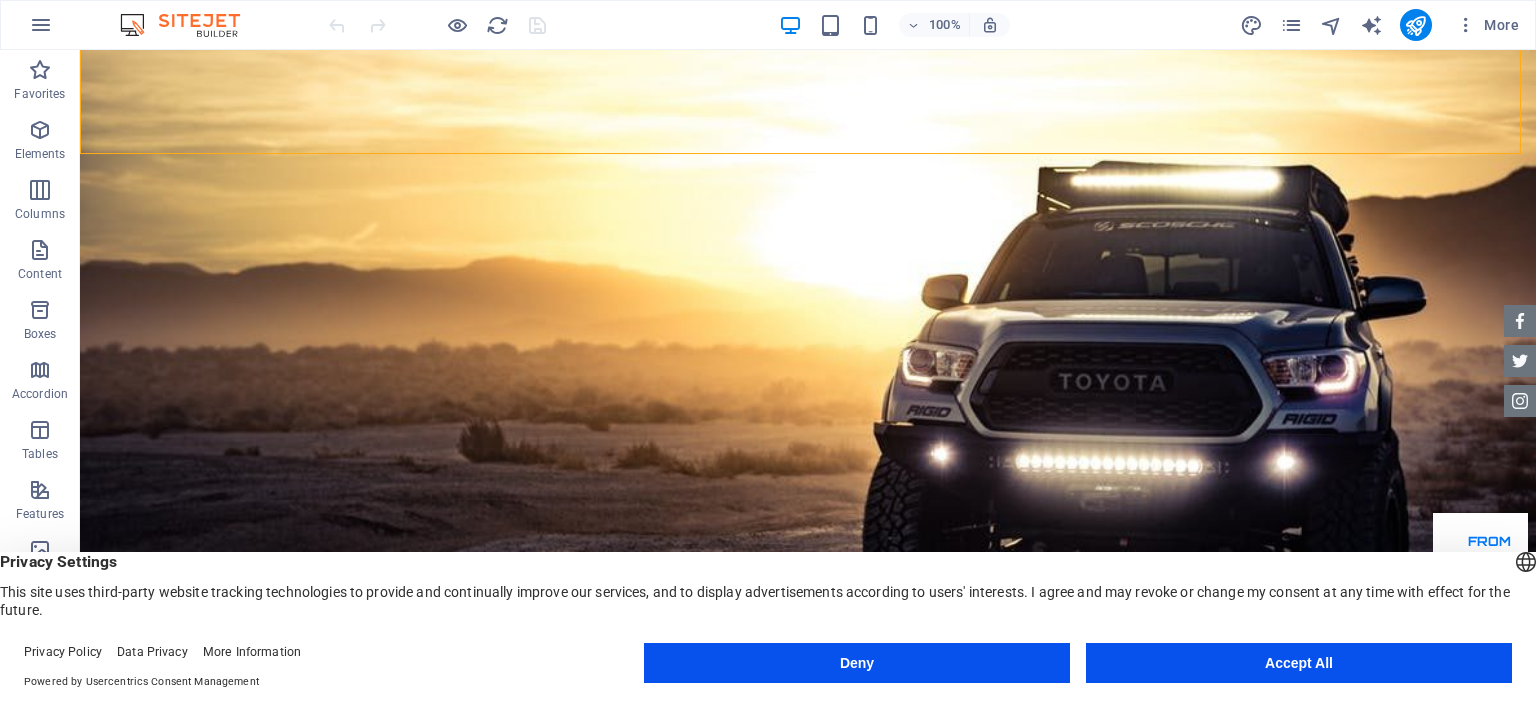 scroll, scrollTop: 0, scrollLeft: 0, axis: both 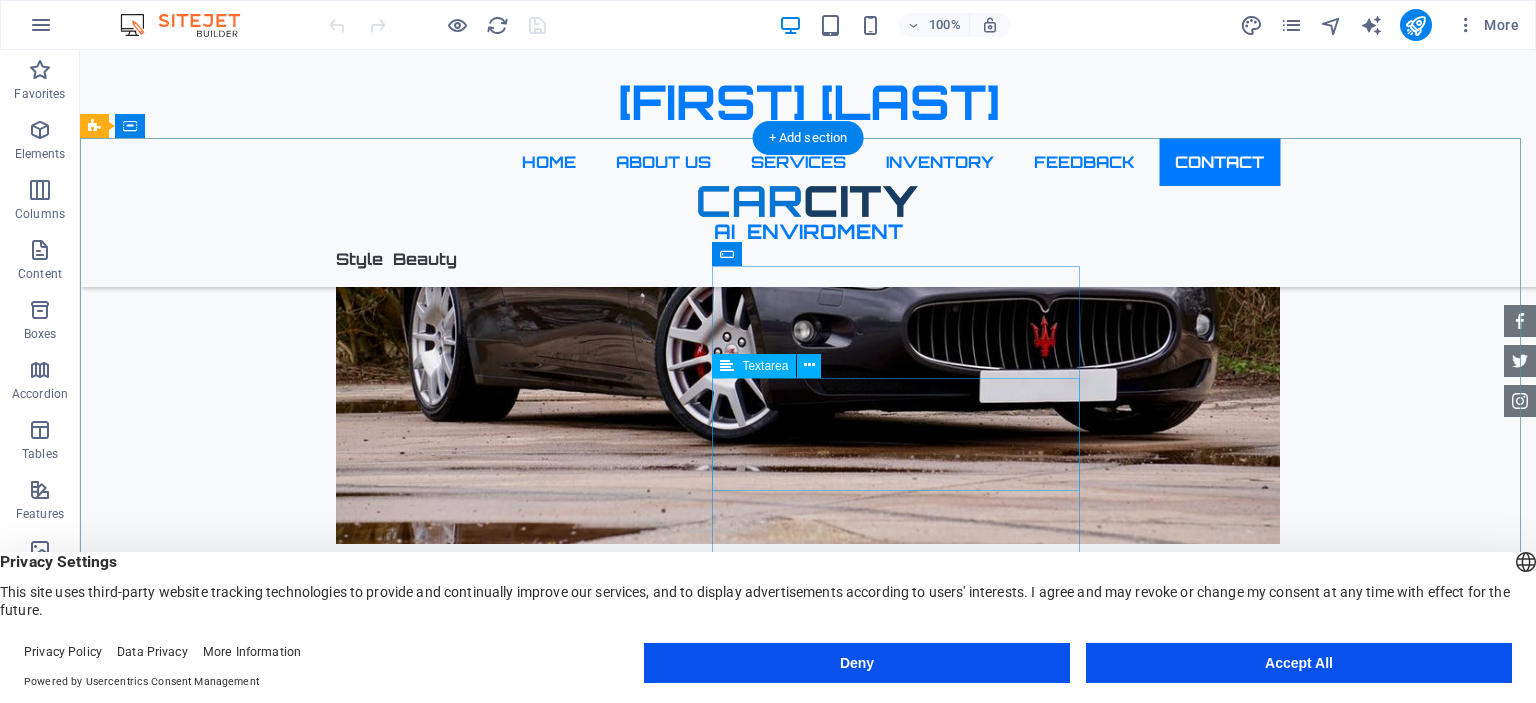 click at bounding box center (568, 20377) 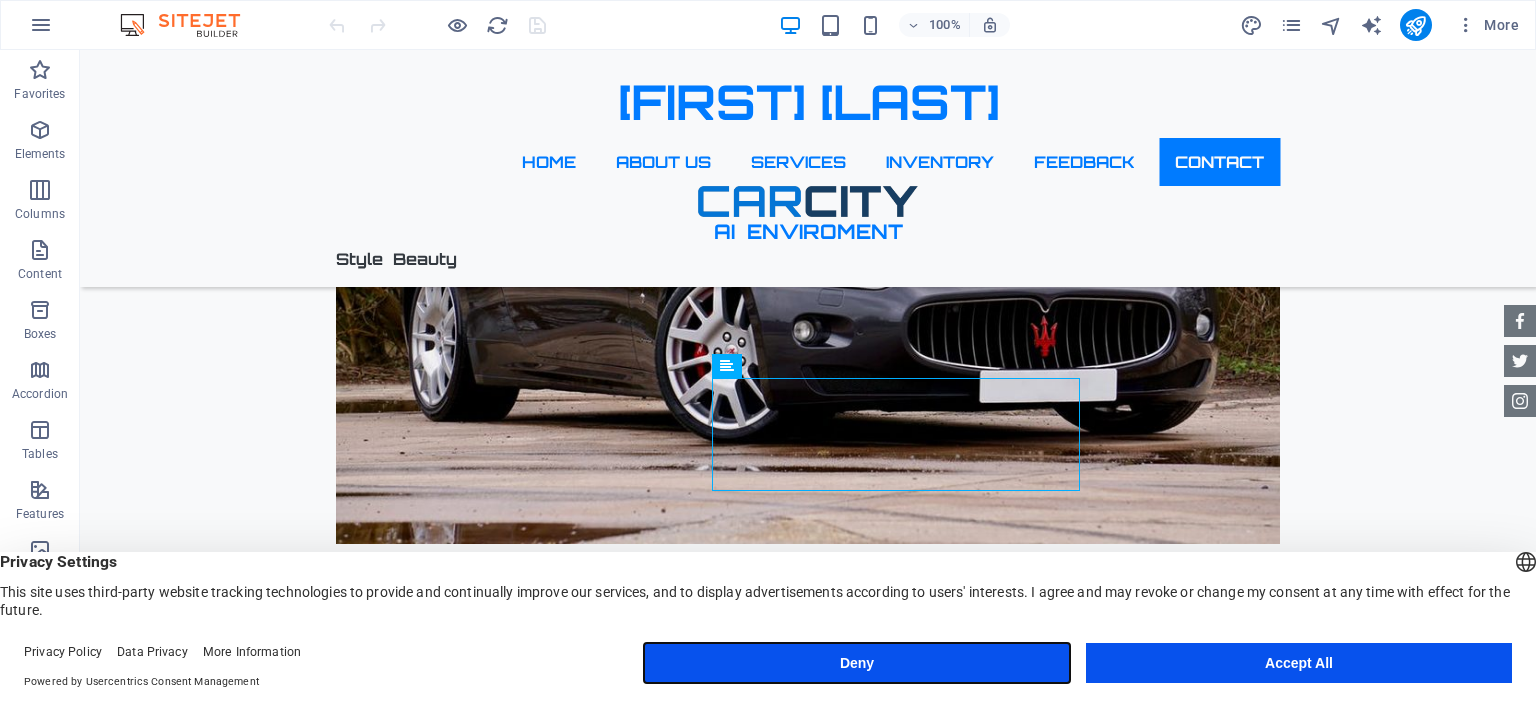 click on "Deny" at bounding box center (857, 663) 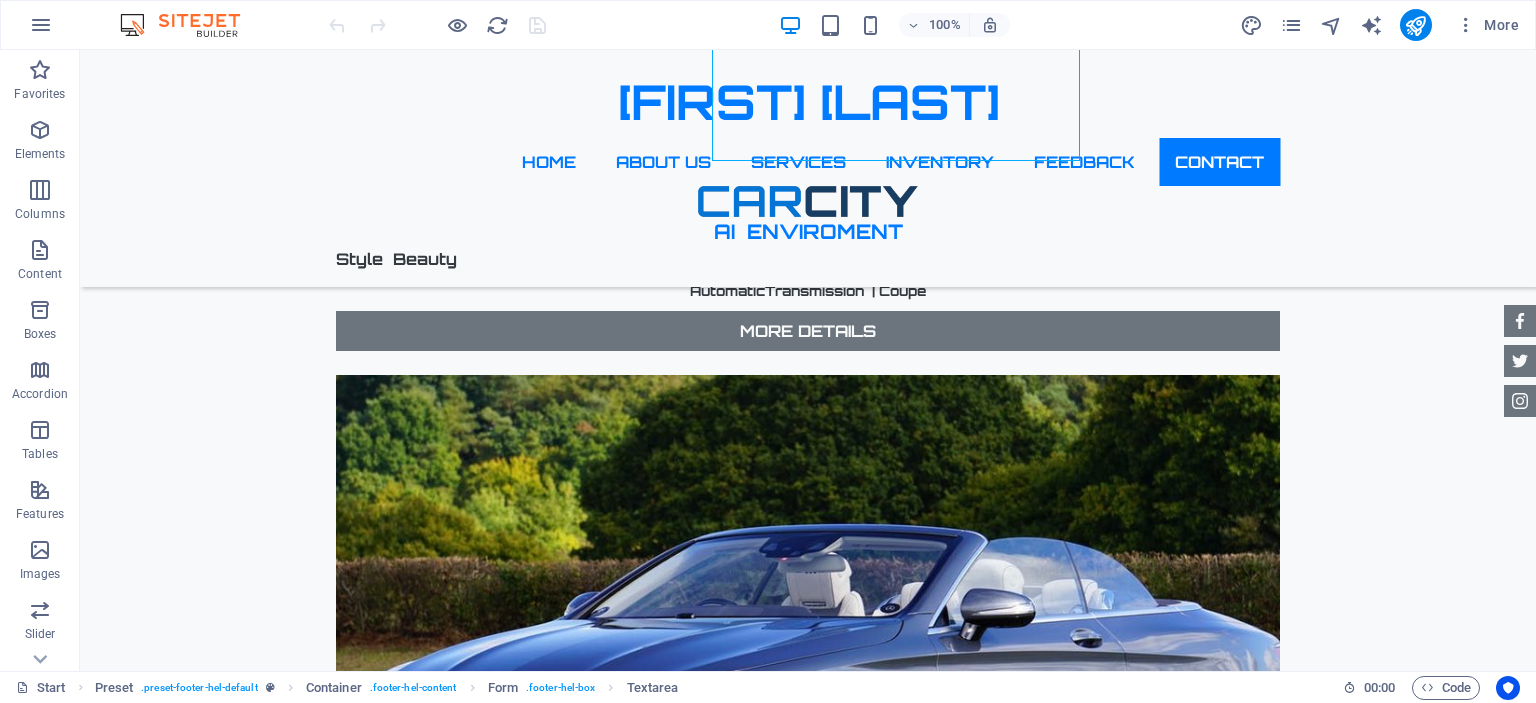 scroll, scrollTop: 8513, scrollLeft: 0, axis: vertical 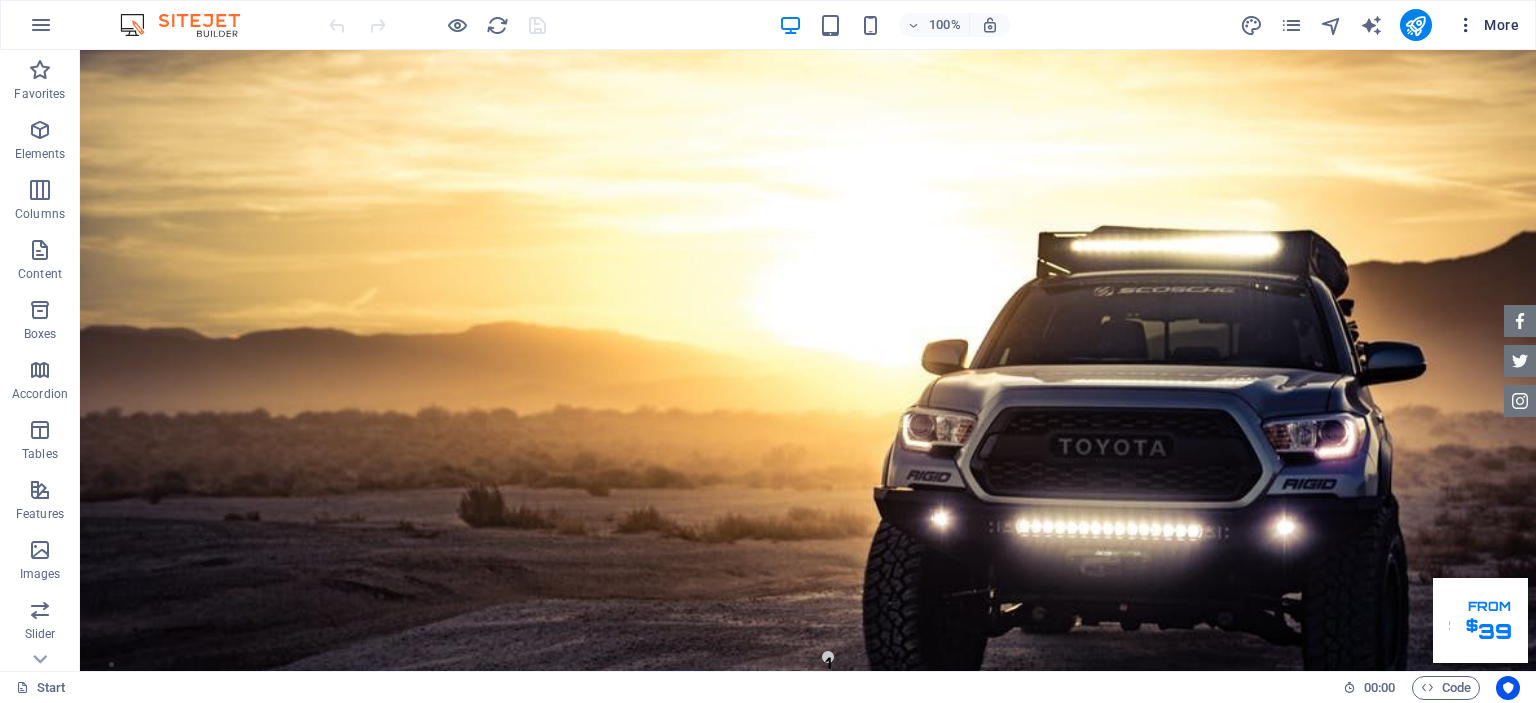 click at bounding box center (1466, 25) 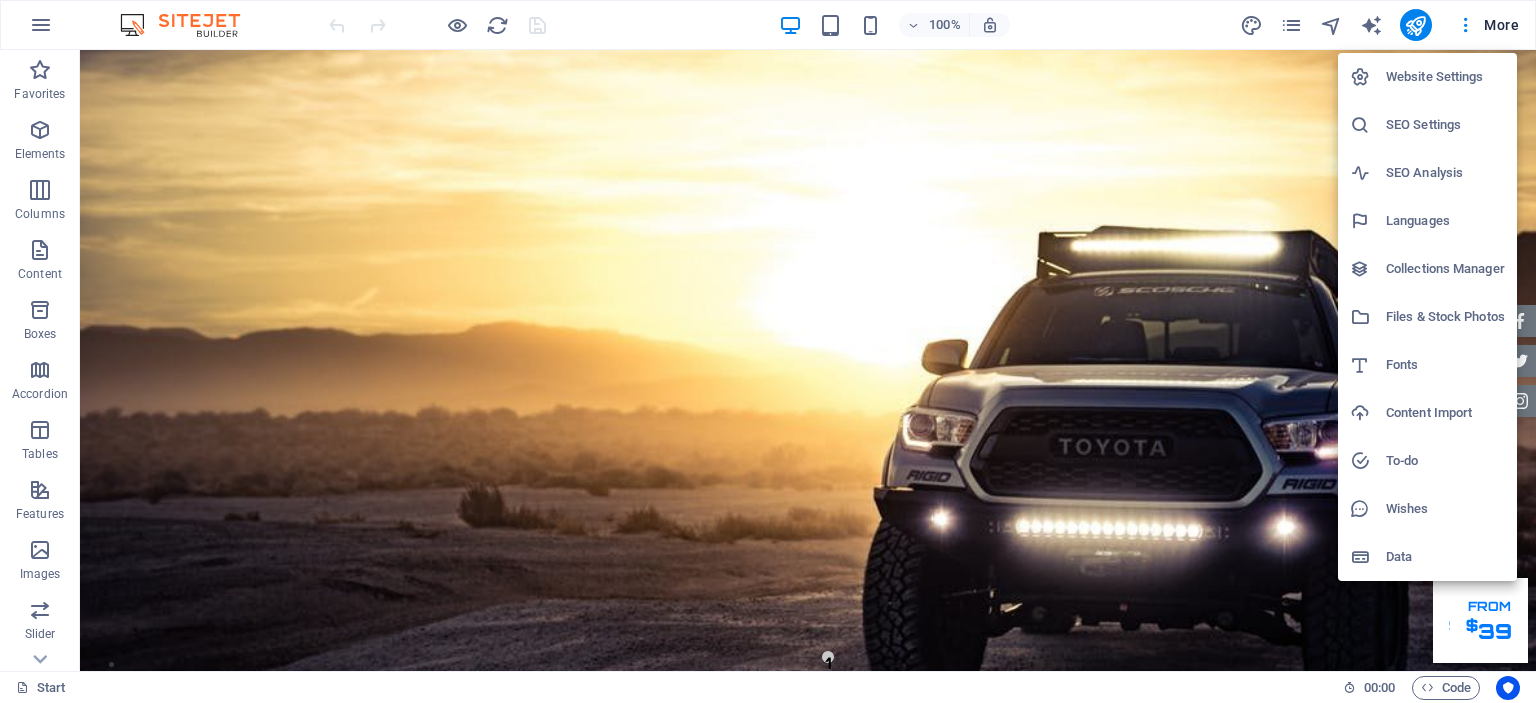 click at bounding box center [768, 351] 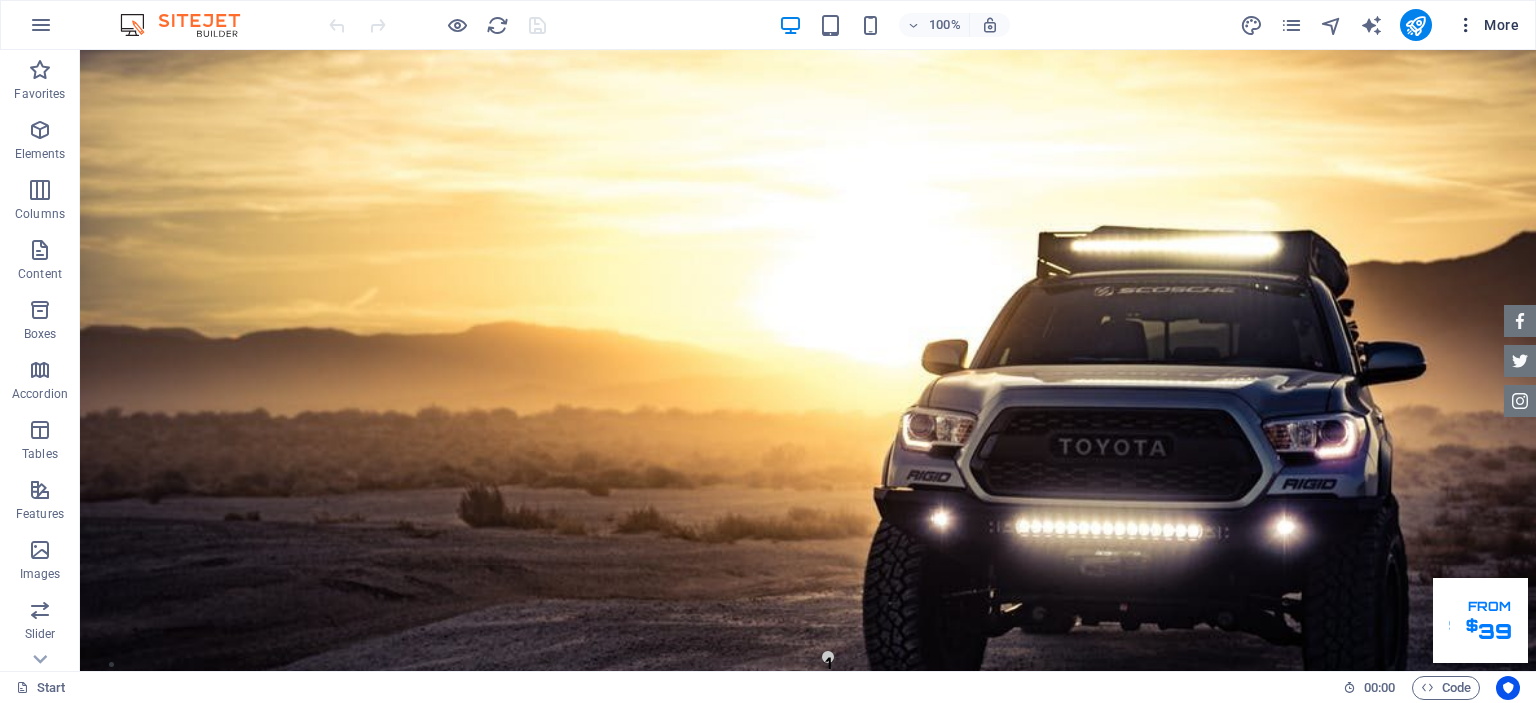 click on "More" at bounding box center [1487, 25] 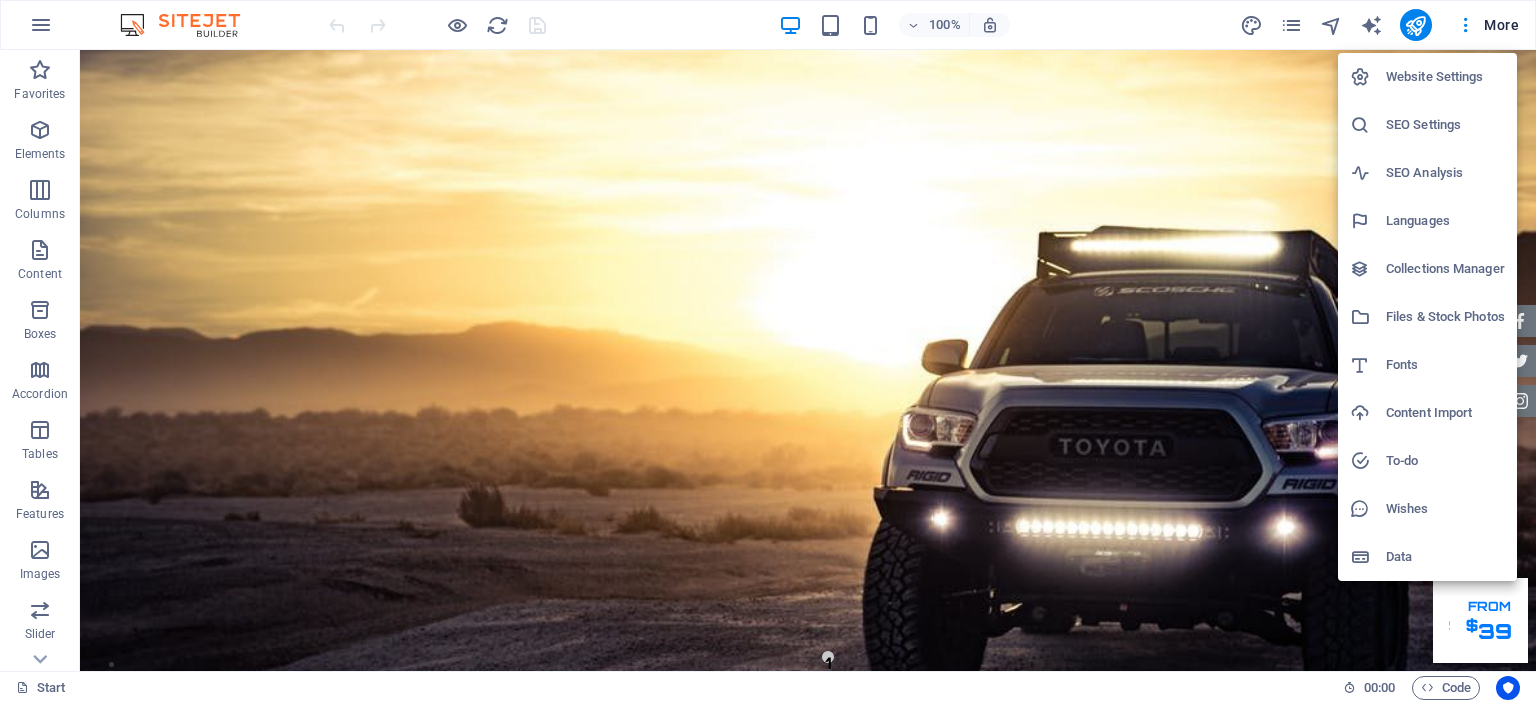 click on "Data" at bounding box center (1445, 557) 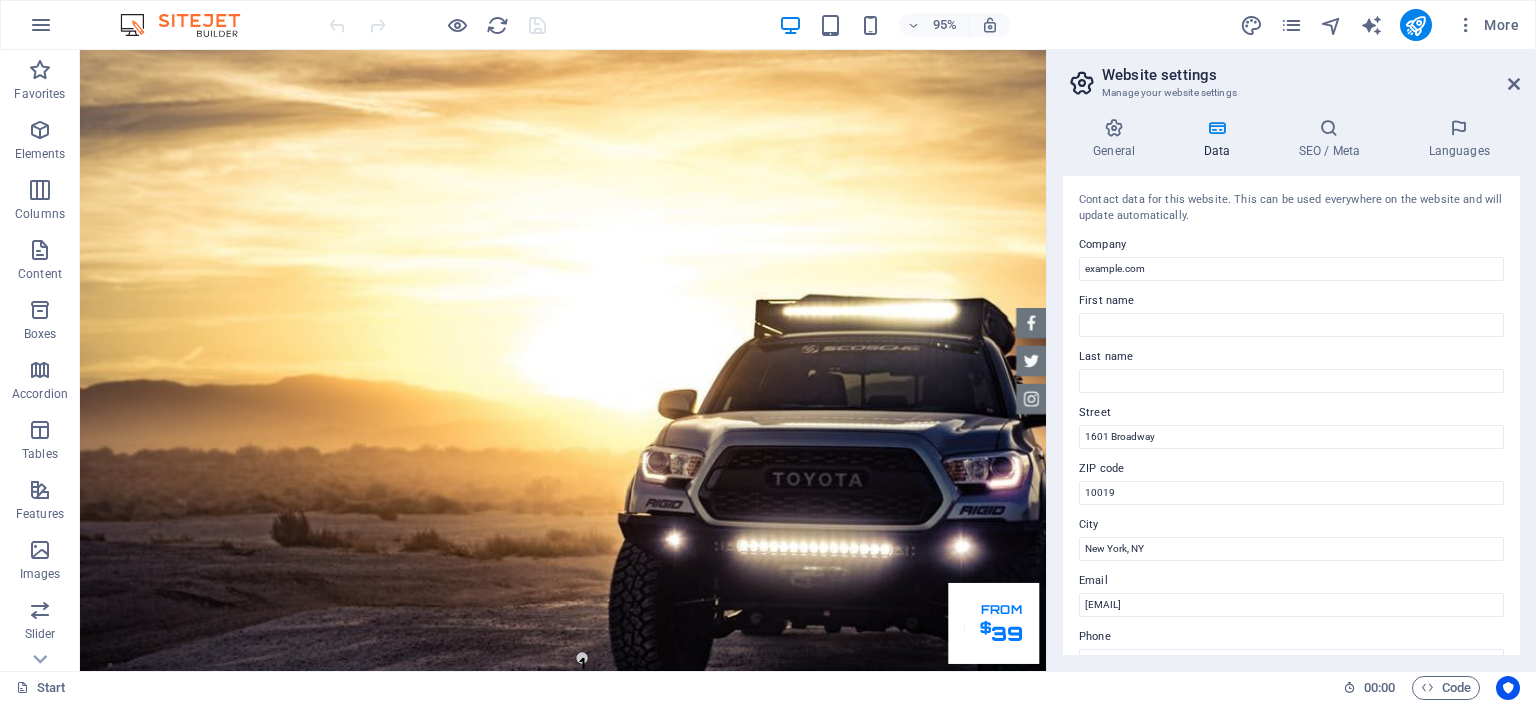 drag, startPoint x: 1511, startPoint y: 349, endPoint x: 1524, endPoint y: 408, distance: 60.41523 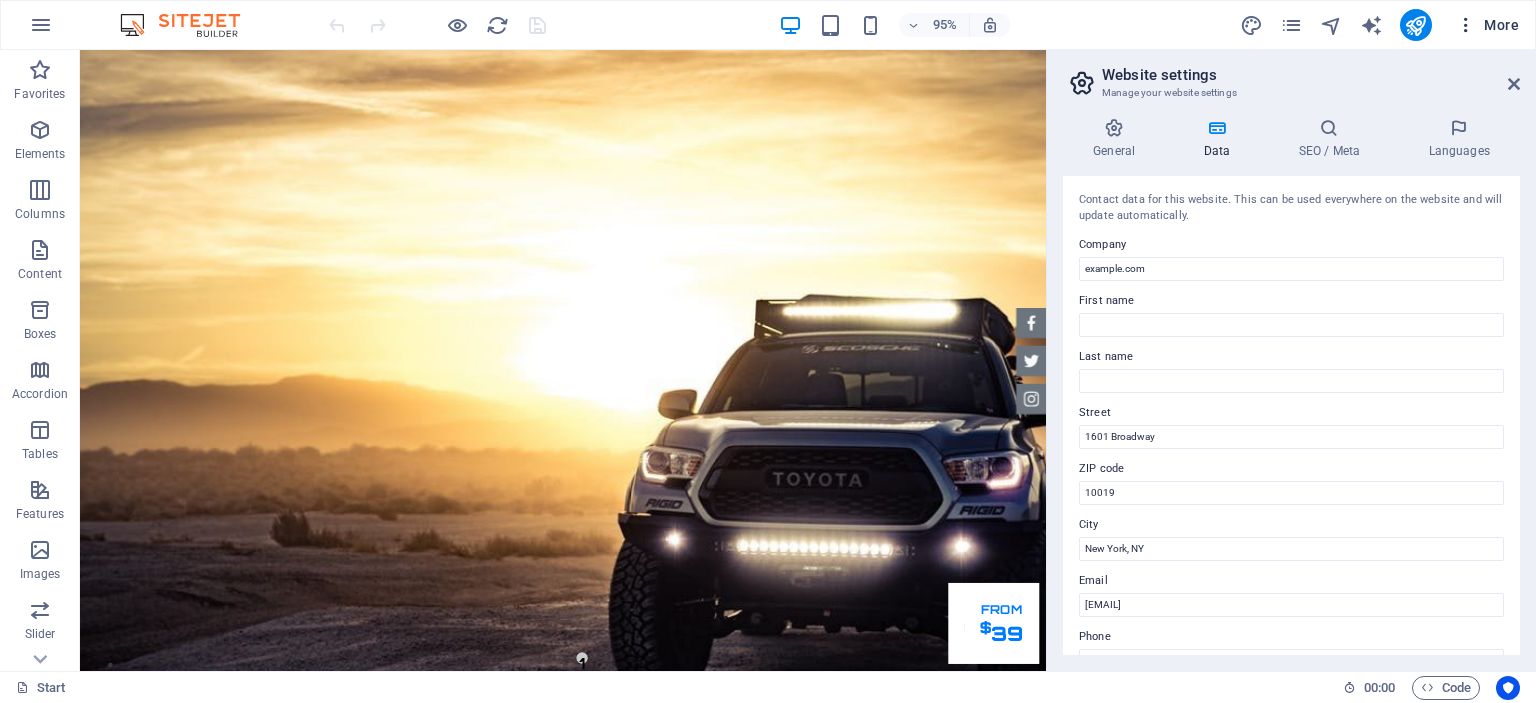 click on "More" at bounding box center (1487, 25) 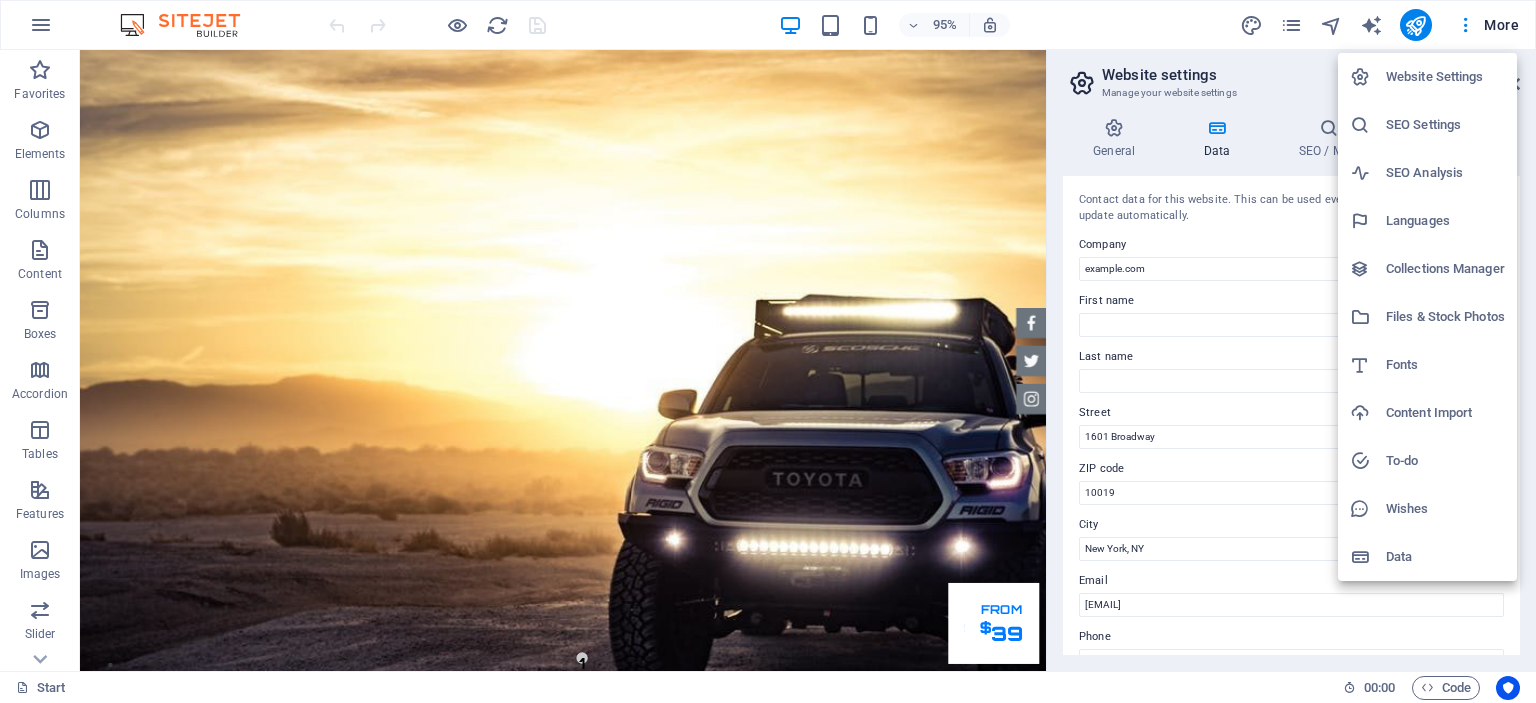 click on "Data" at bounding box center [1445, 557] 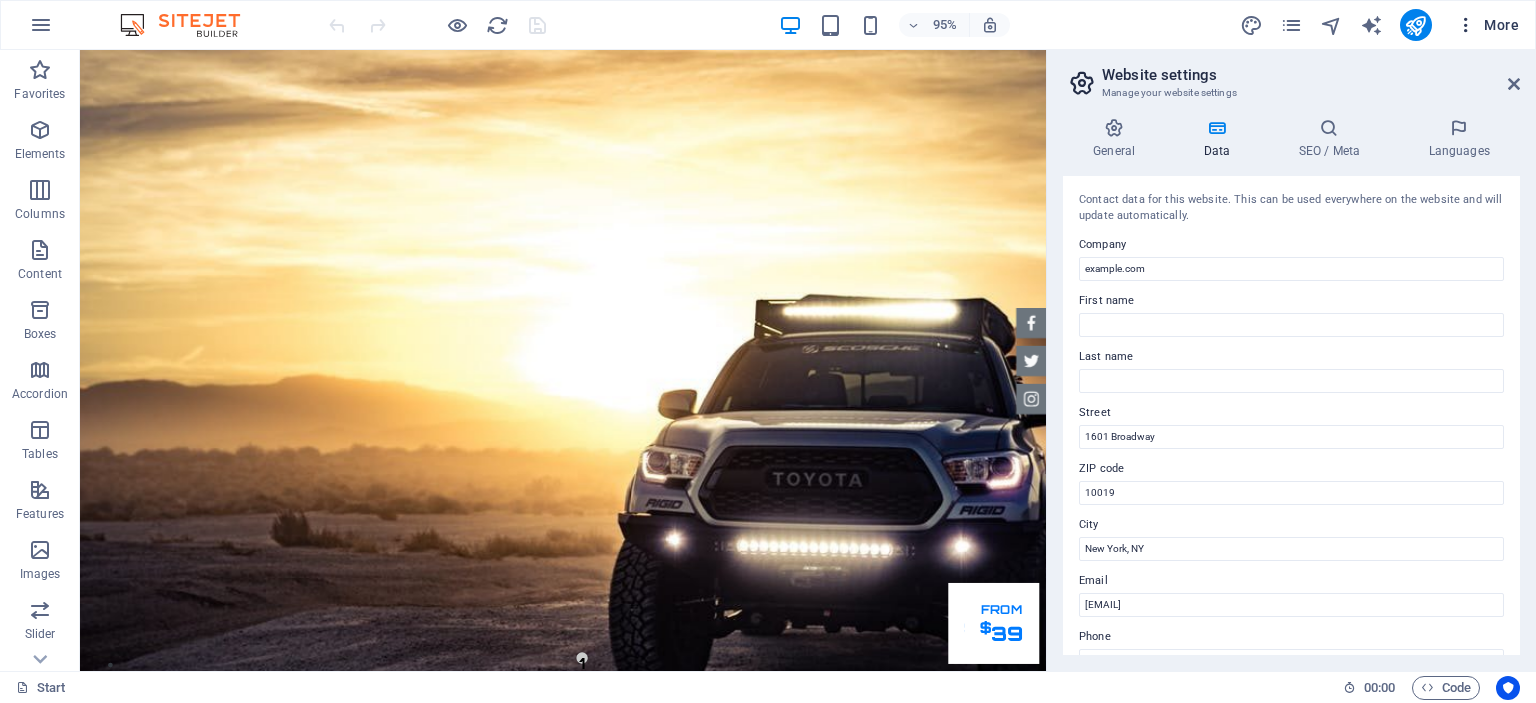 click on "More" at bounding box center [1487, 25] 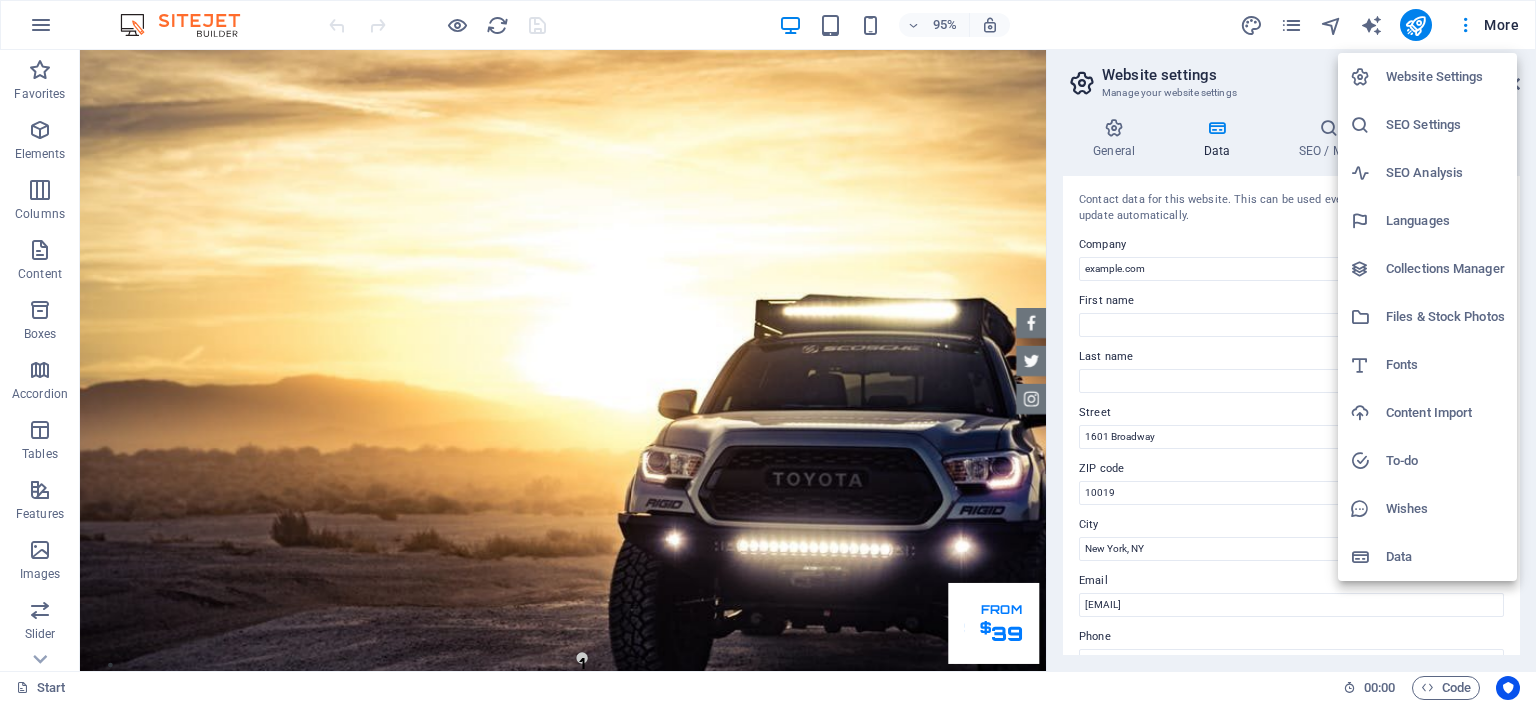 click on "SEO Analysis" at bounding box center (1445, 173) 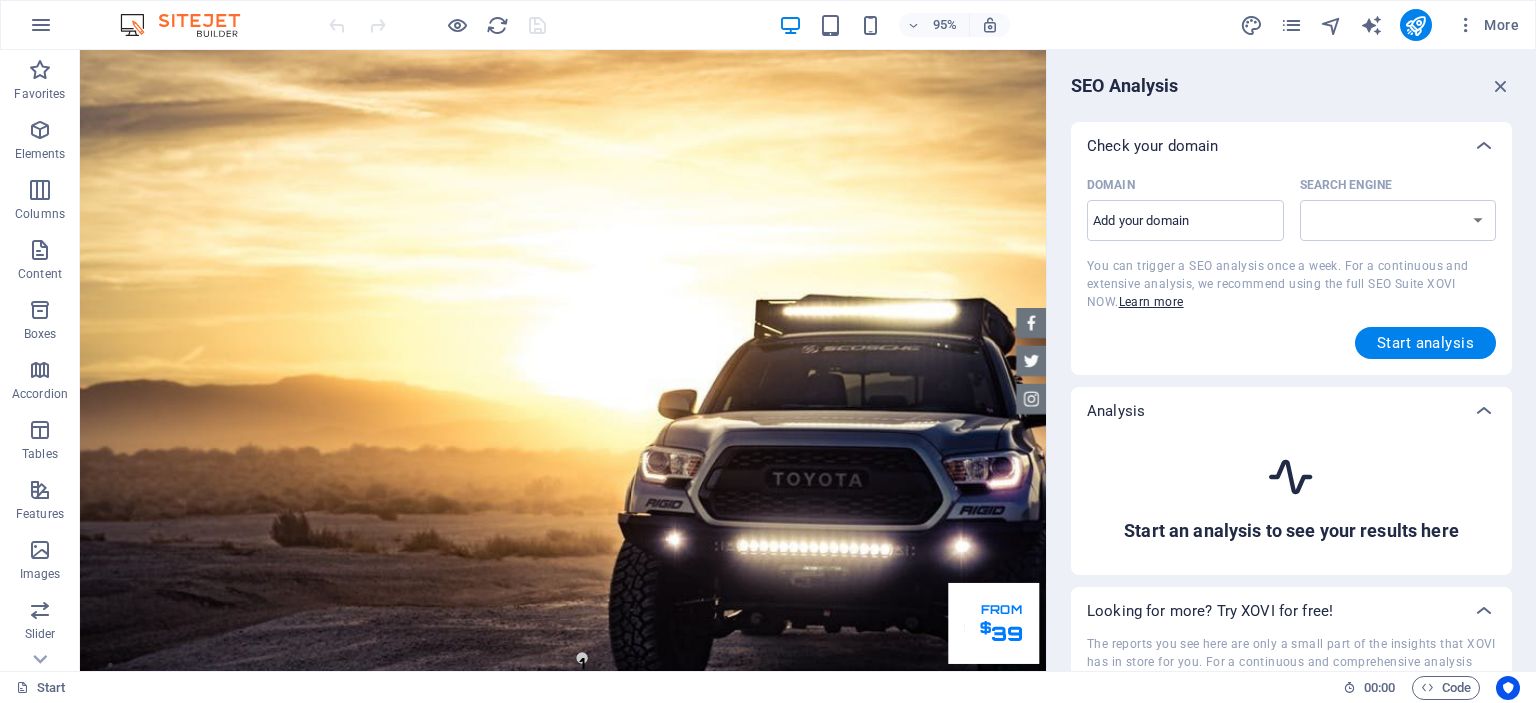select on "google.com" 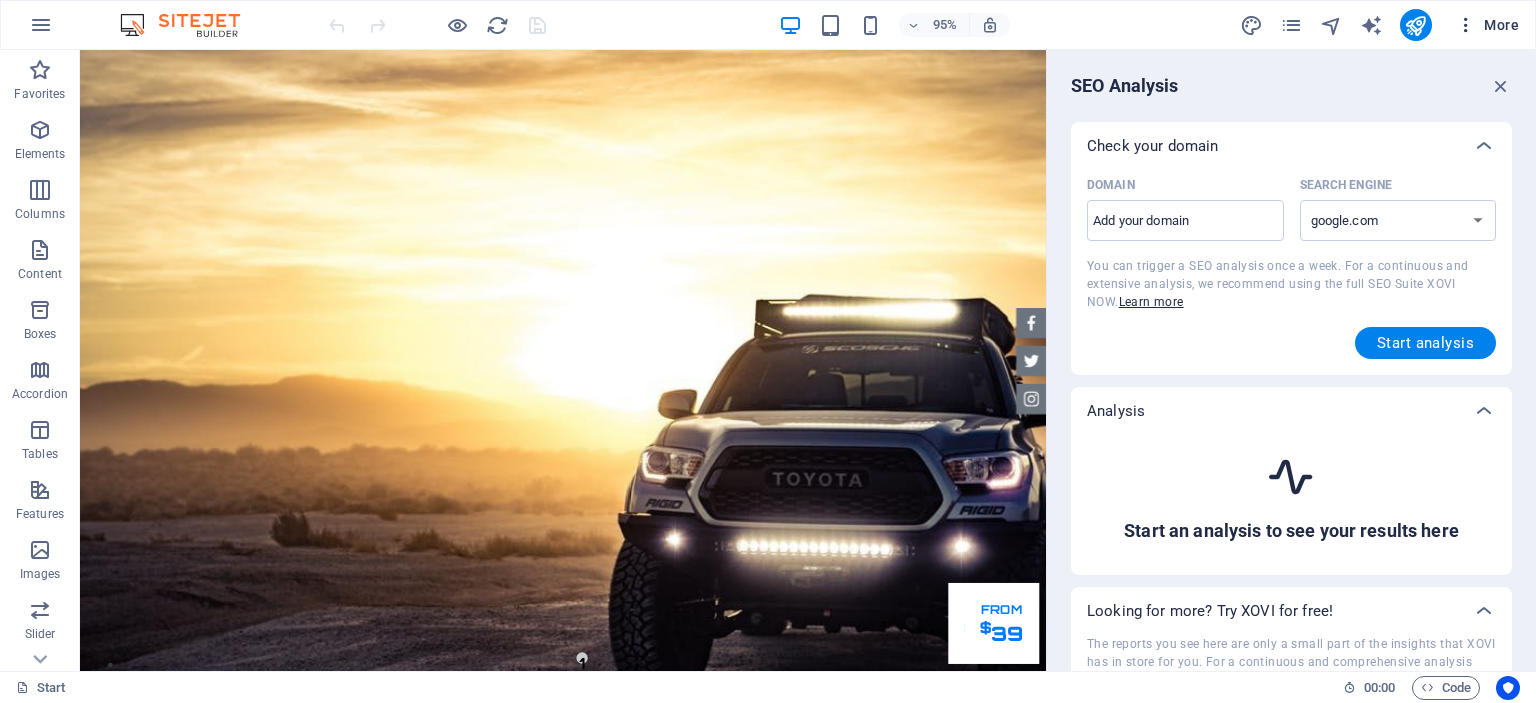 click on "More" at bounding box center (1487, 25) 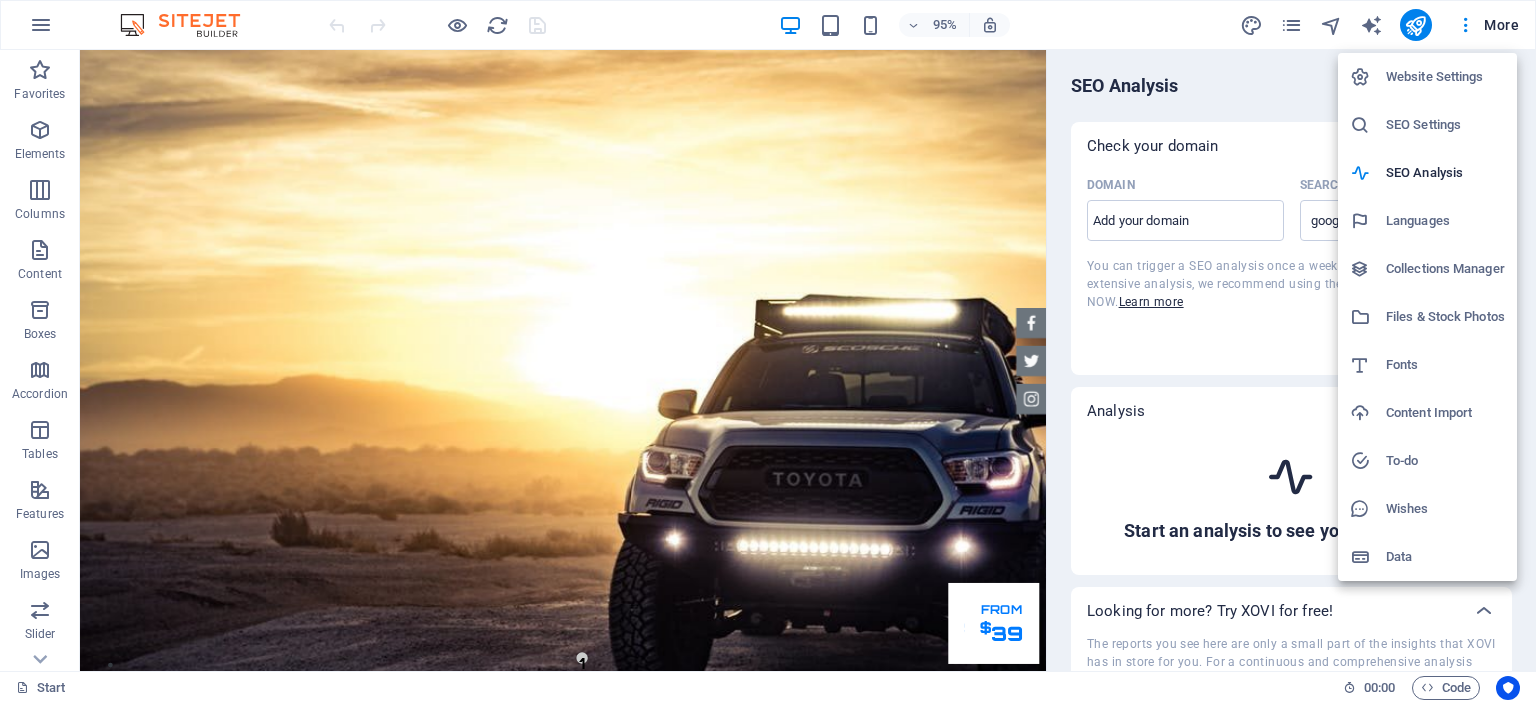 click on "Collections Manager" at bounding box center (1445, 269) 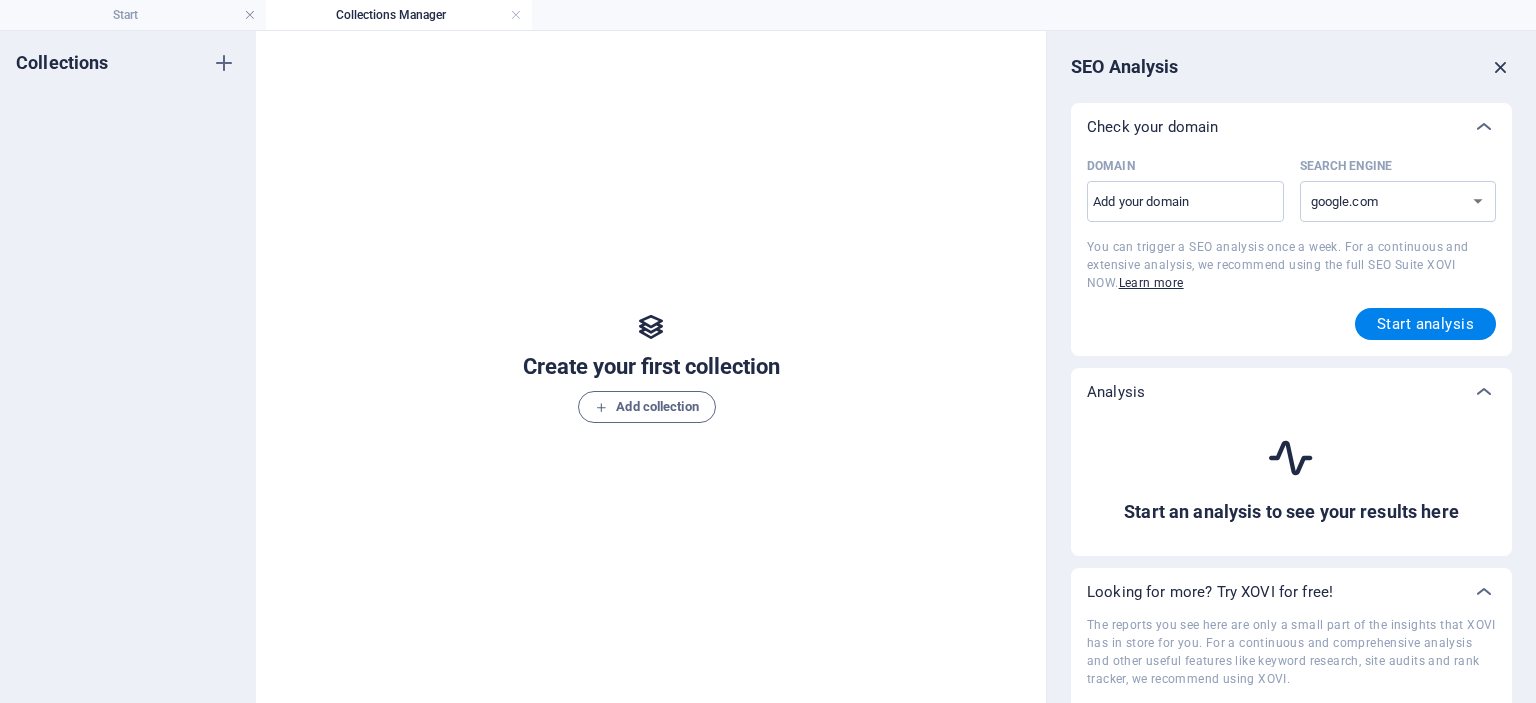 click at bounding box center (1501, 67) 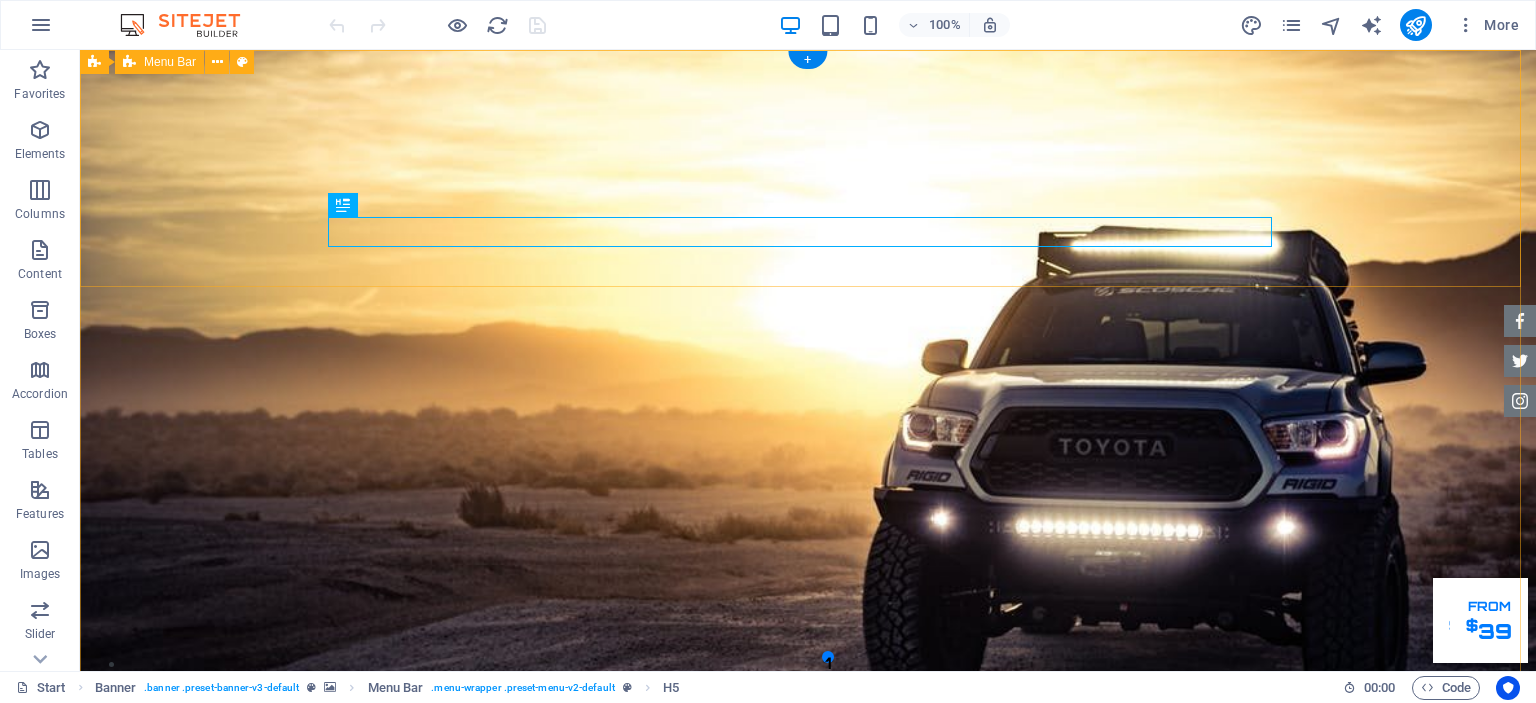 scroll, scrollTop: 0, scrollLeft: 0, axis: both 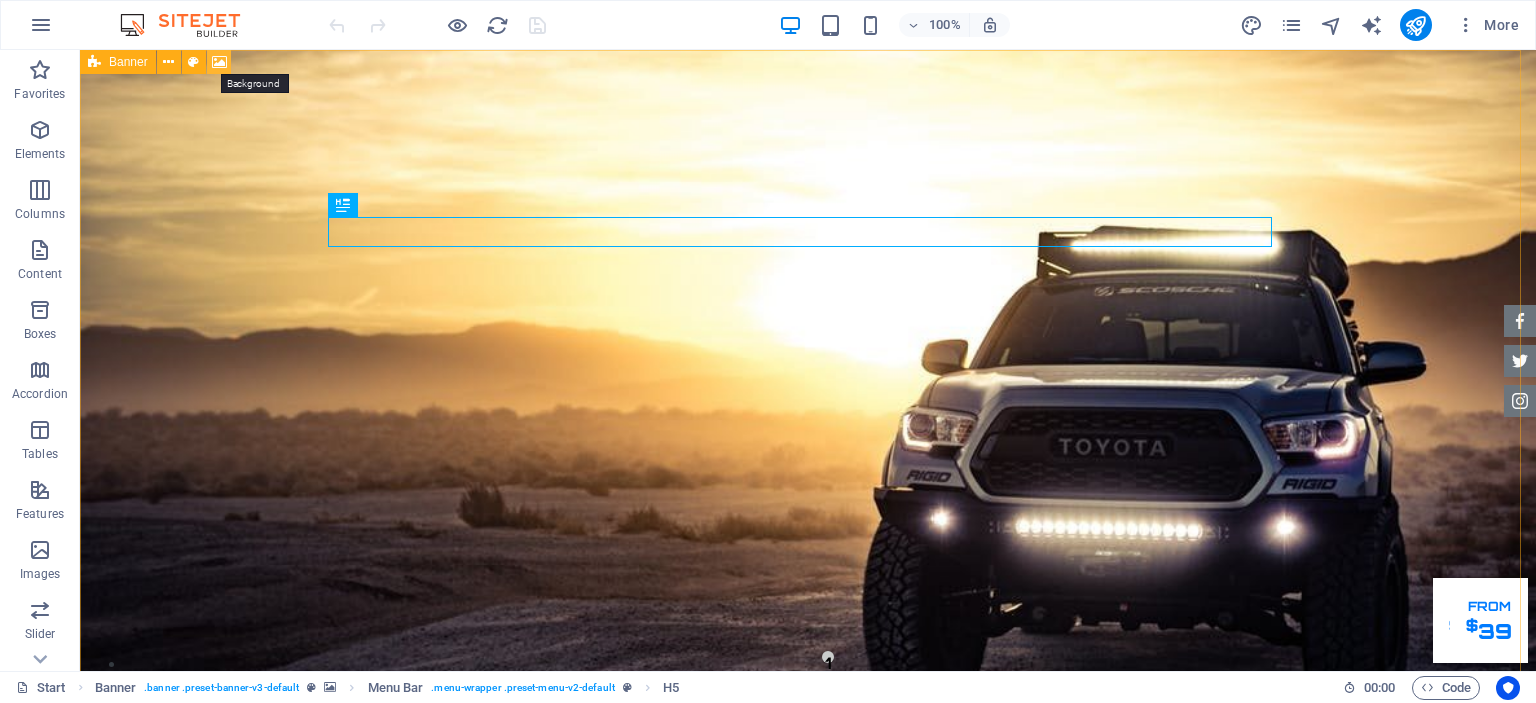 click at bounding box center (219, 62) 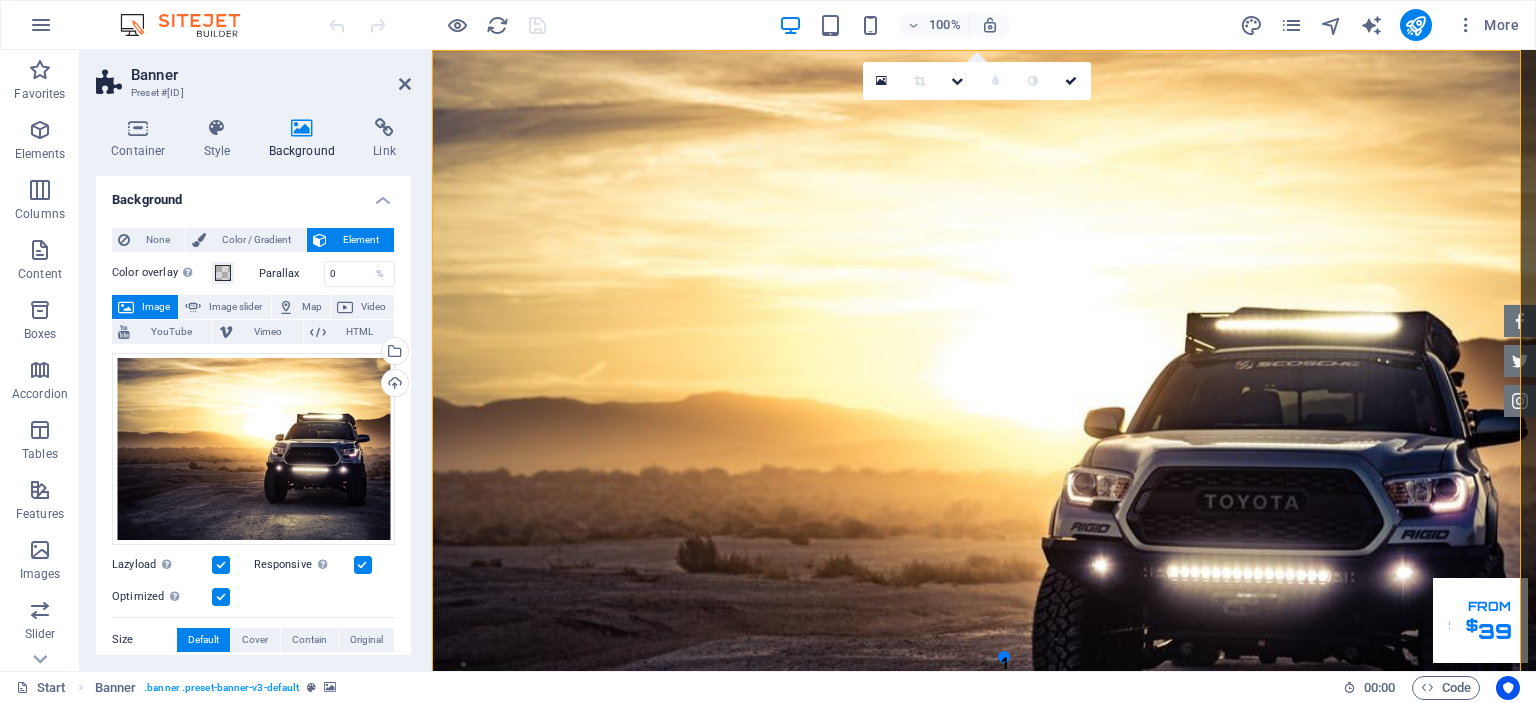 click on "Image" at bounding box center (156, 307) 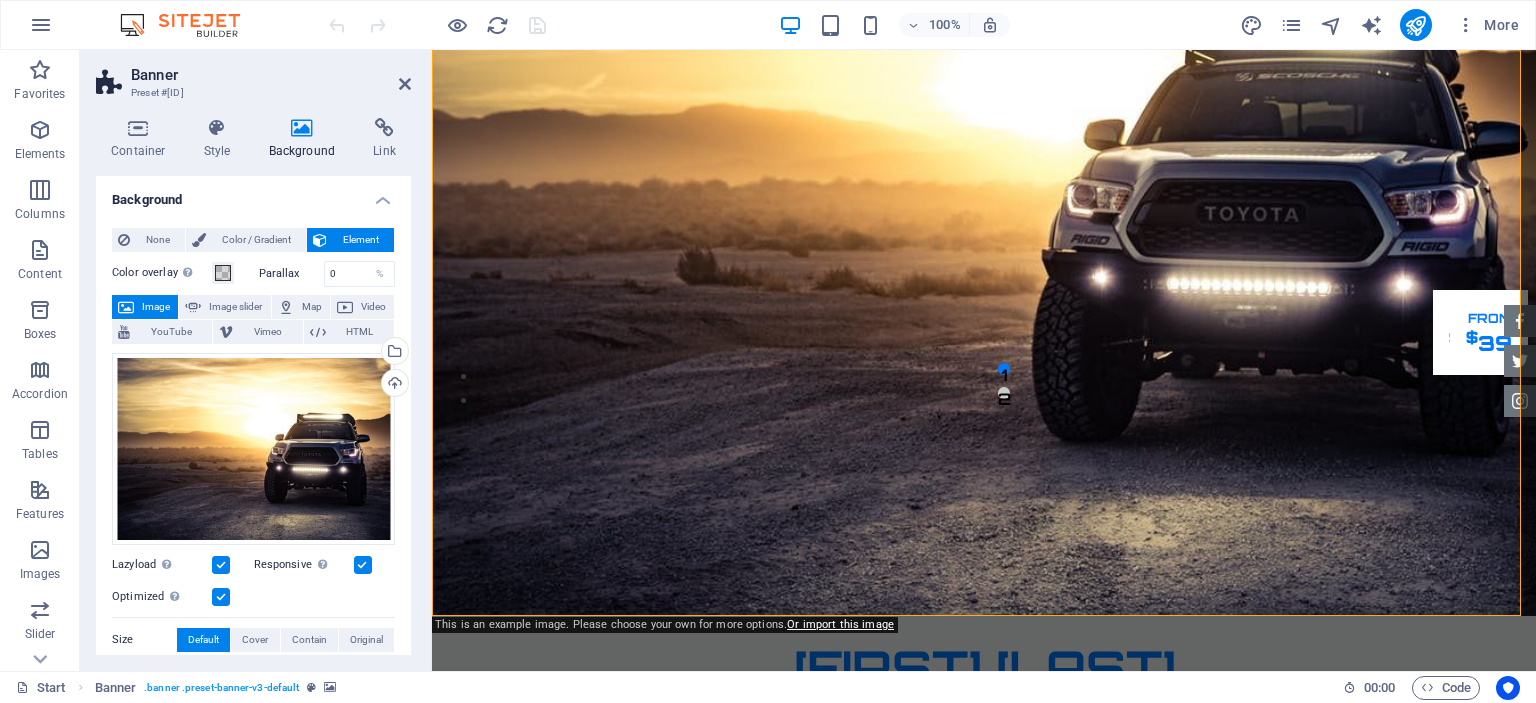 scroll, scrollTop: 0, scrollLeft: 0, axis: both 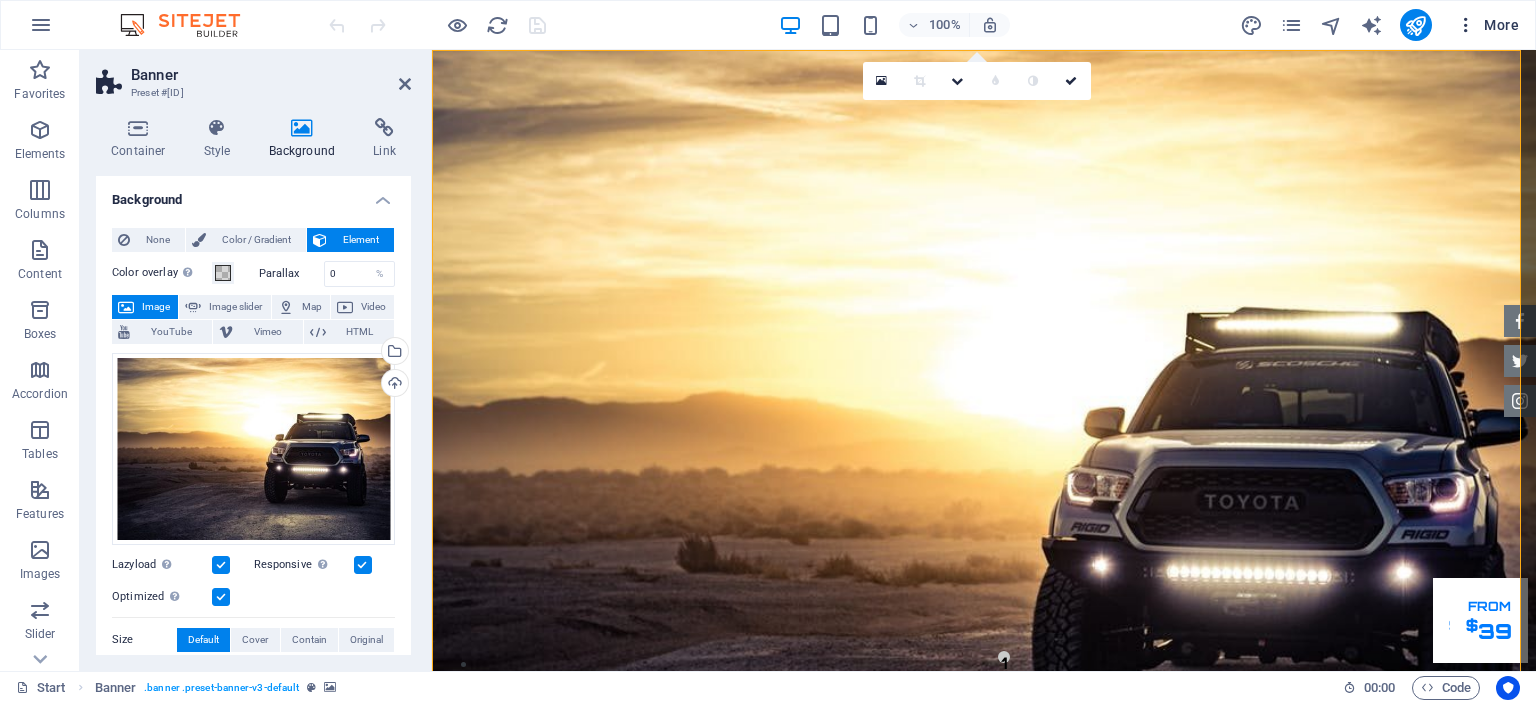click on "More" at bounding box center (1487, 25) 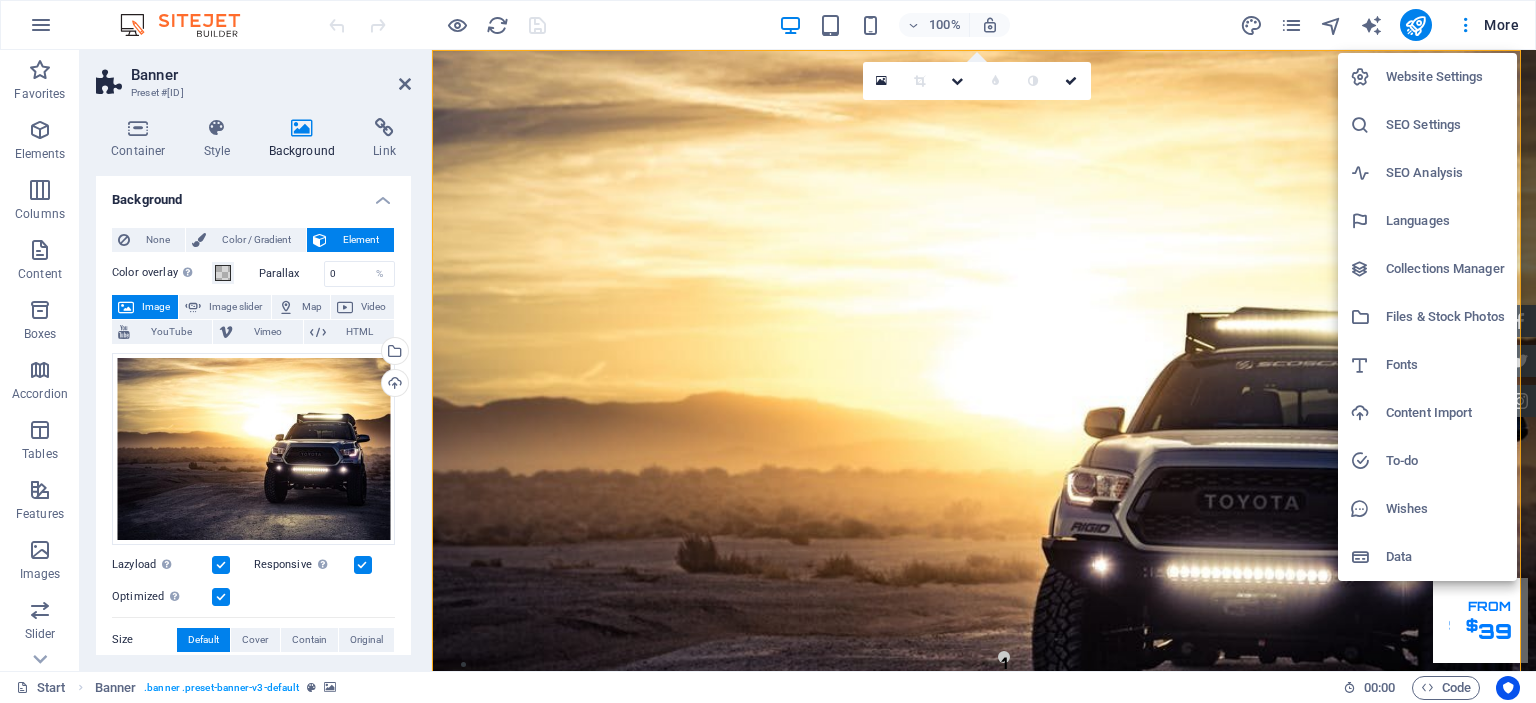 click on "Files & Stock Photos" at bounding box center [1445, 317] 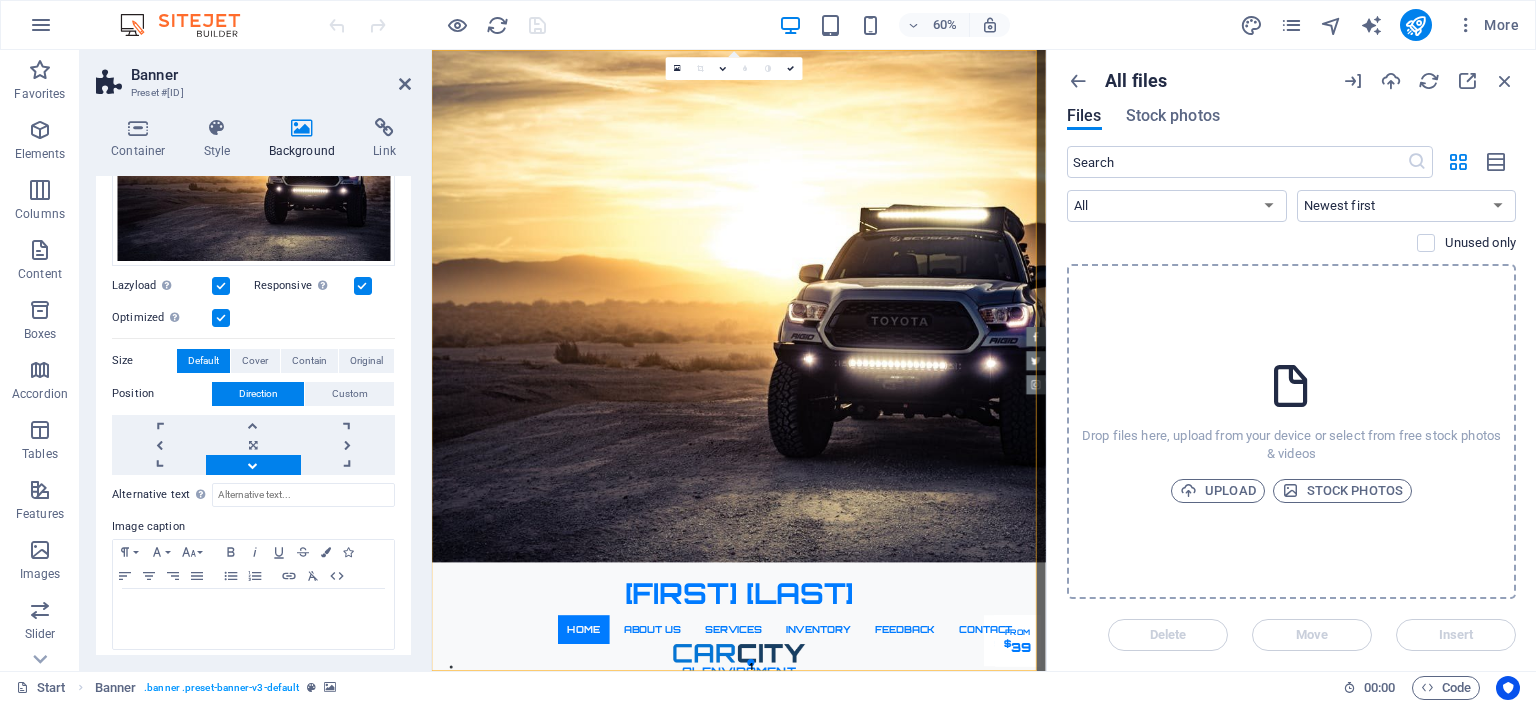 scroll, scrollTop: 287, scrollLeft: 0, axis: vertical 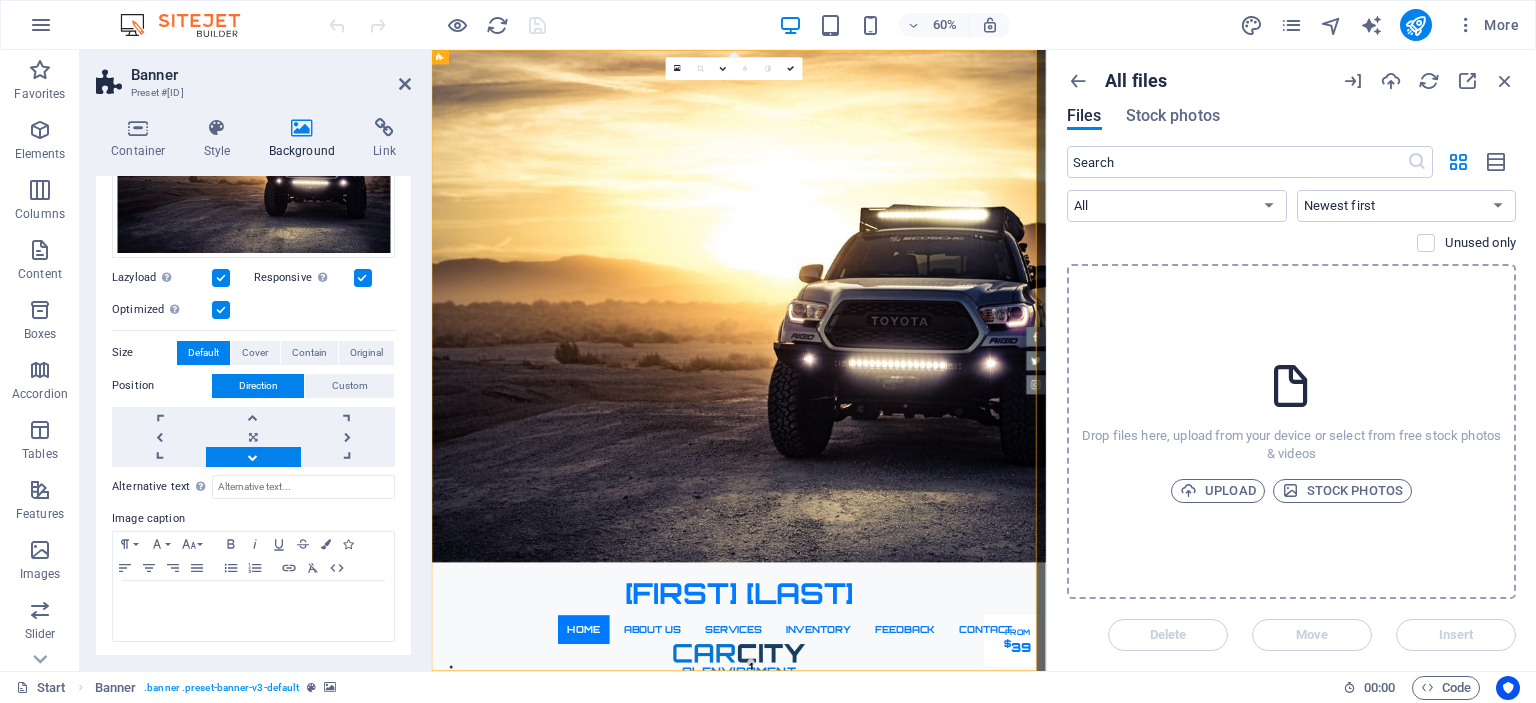 drag, startPoint x: 406, startPoint y: 443, endPoint x: 401, endPoint y: 336, distance: 107.11676 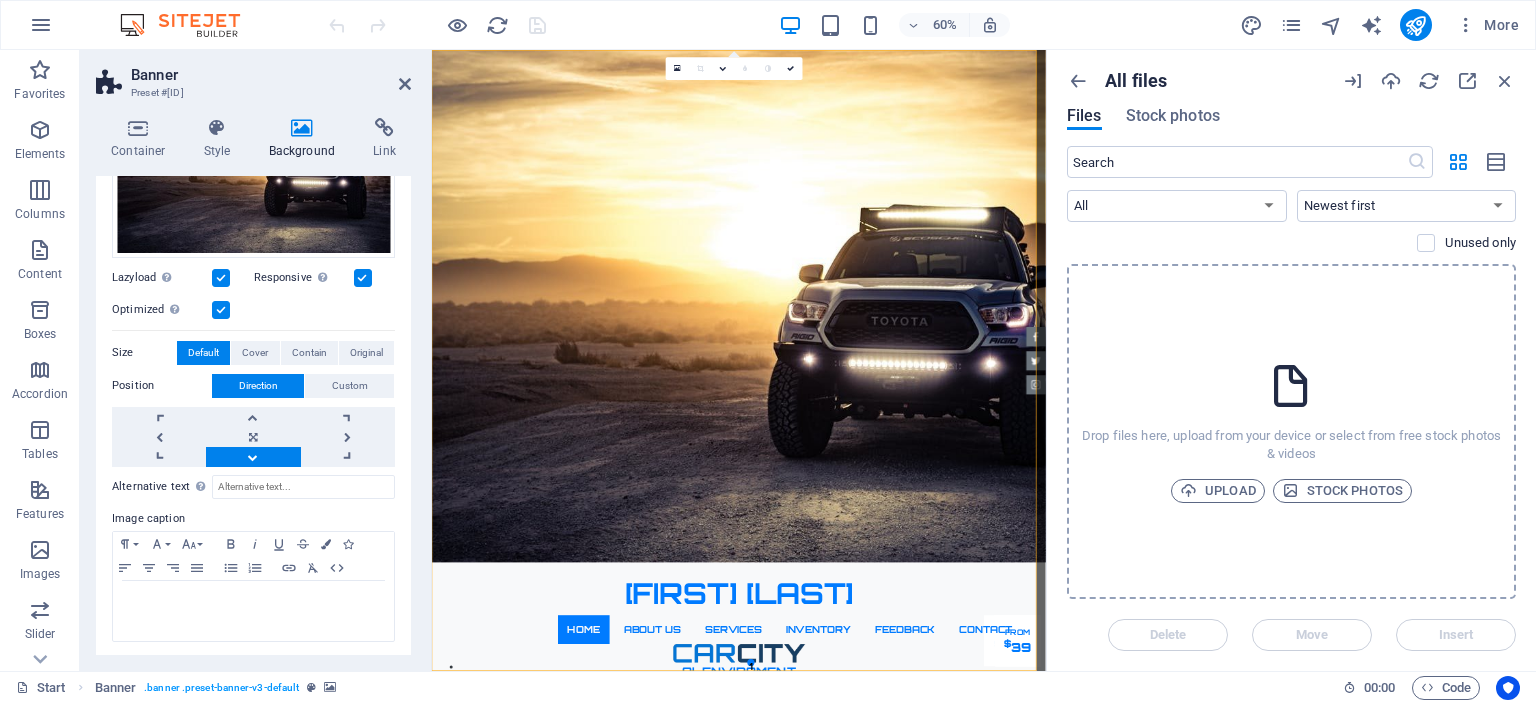 click on "Banner Preset #[ID]
Container Style Background Link Size Height Default px rem % vh vw Min. height 100 None px rem % vh vw Width Default px rem % em vh vw Min. width None px rem % vh vw Content width Default Custom width Width Default px rem % em vh vw Min. width None px rem % vh vw Default padding Custom spacing Default content width and padding can be changed under Design. Edit design Layout (Flexbox) Alignment Determines the flex direction. Default Main axis Determine how elements should behave along the main axis inside this container (justify content). Default Side axis Control the vertical direction of the element inside of the container (align items). Default Wrap Default On Off Fill Controls the distances and direction of elements on the y-axis across several lines (align content). Default Accessibility ARIA helps assistive technologies (like screen readers) to understand the role, state, and behavior of web elements Role The ARIA role defines the purpose of an element.  None" at bounding box center [256, 360] 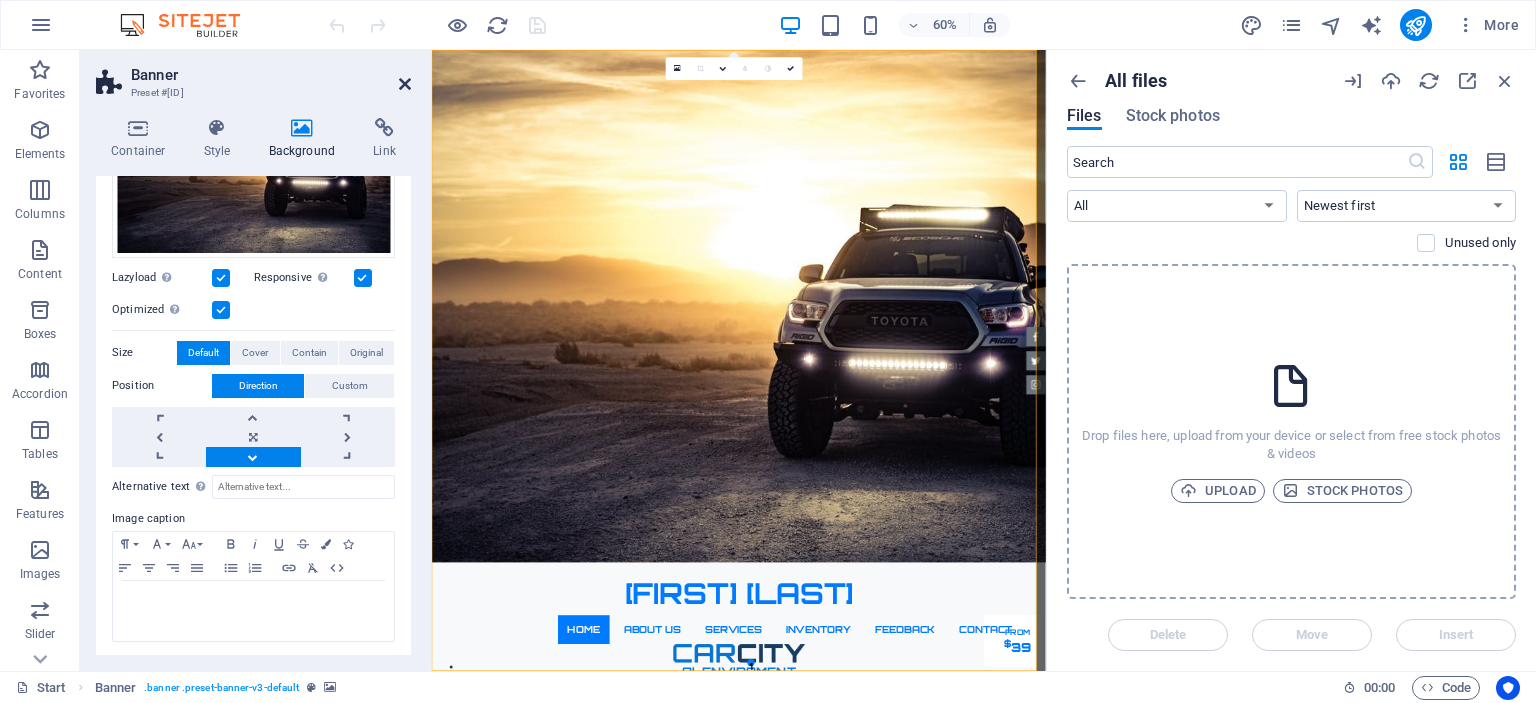click at bounding box center [405, 84] 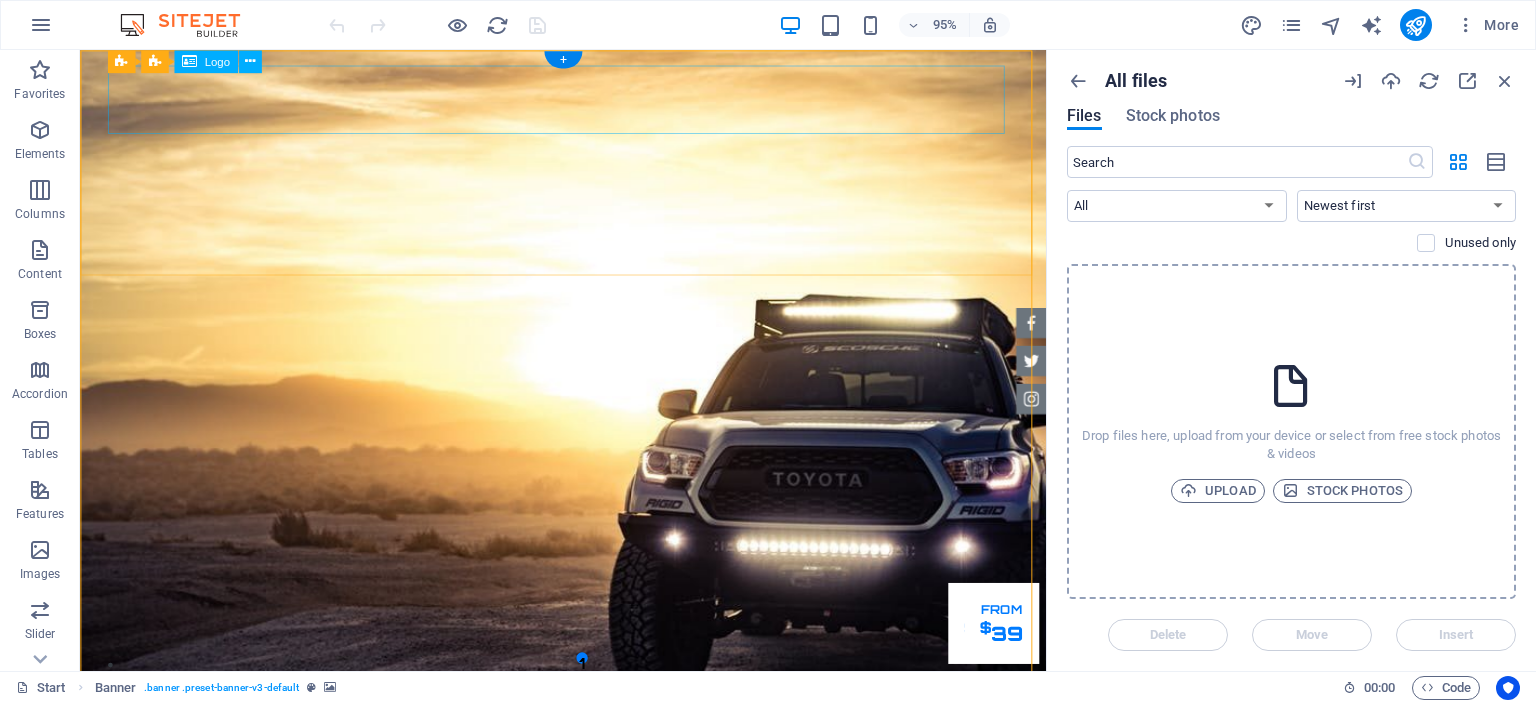 click on "[FIRST] [LAST]" at bounding box center (589, 956) 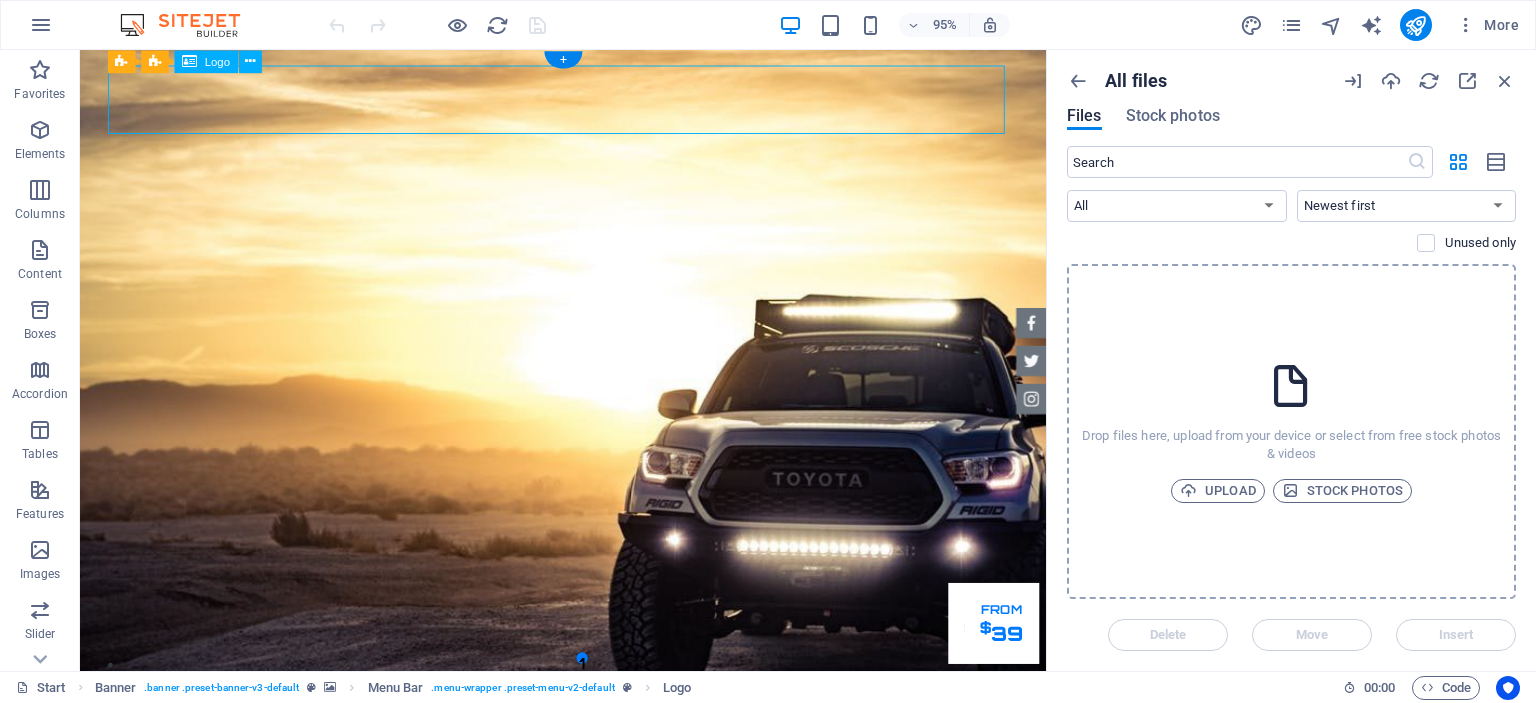 click on "[FIRST] [LAST]" at bounding box center [589, 956] 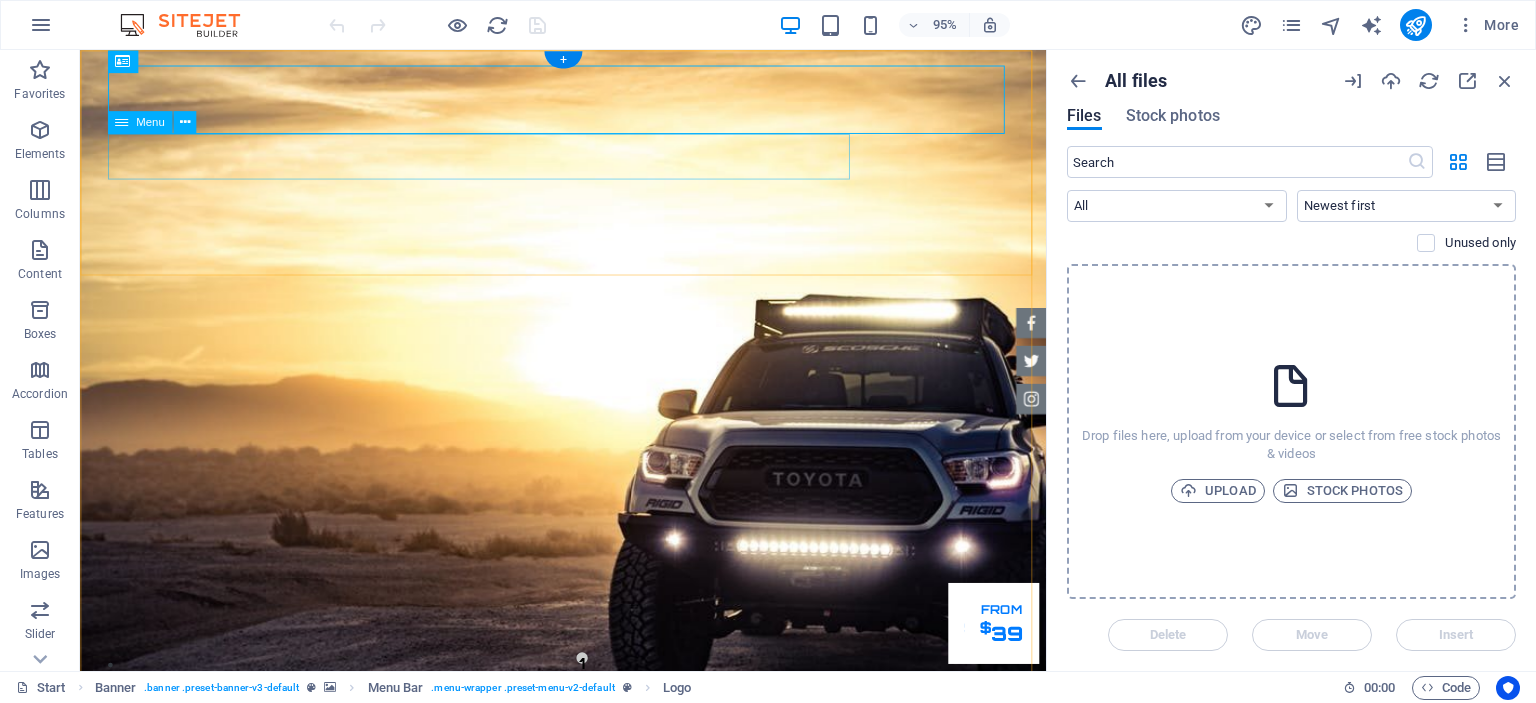 click on "Home About us Services Inventory Feedback Contact" at bounding box center (589, 1016) 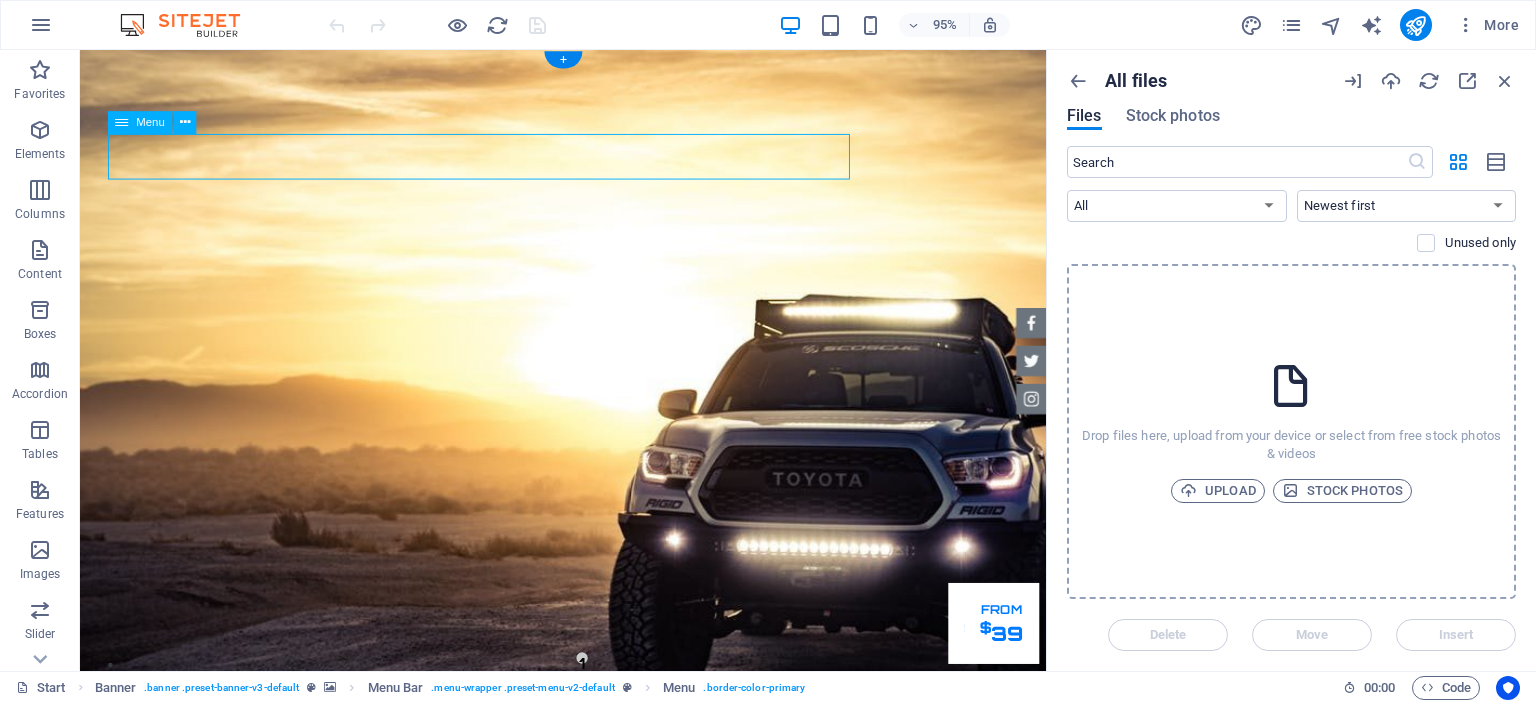 click on "Home About us Services Inventory Feedback Contact" at bounding box center (589, 1016) 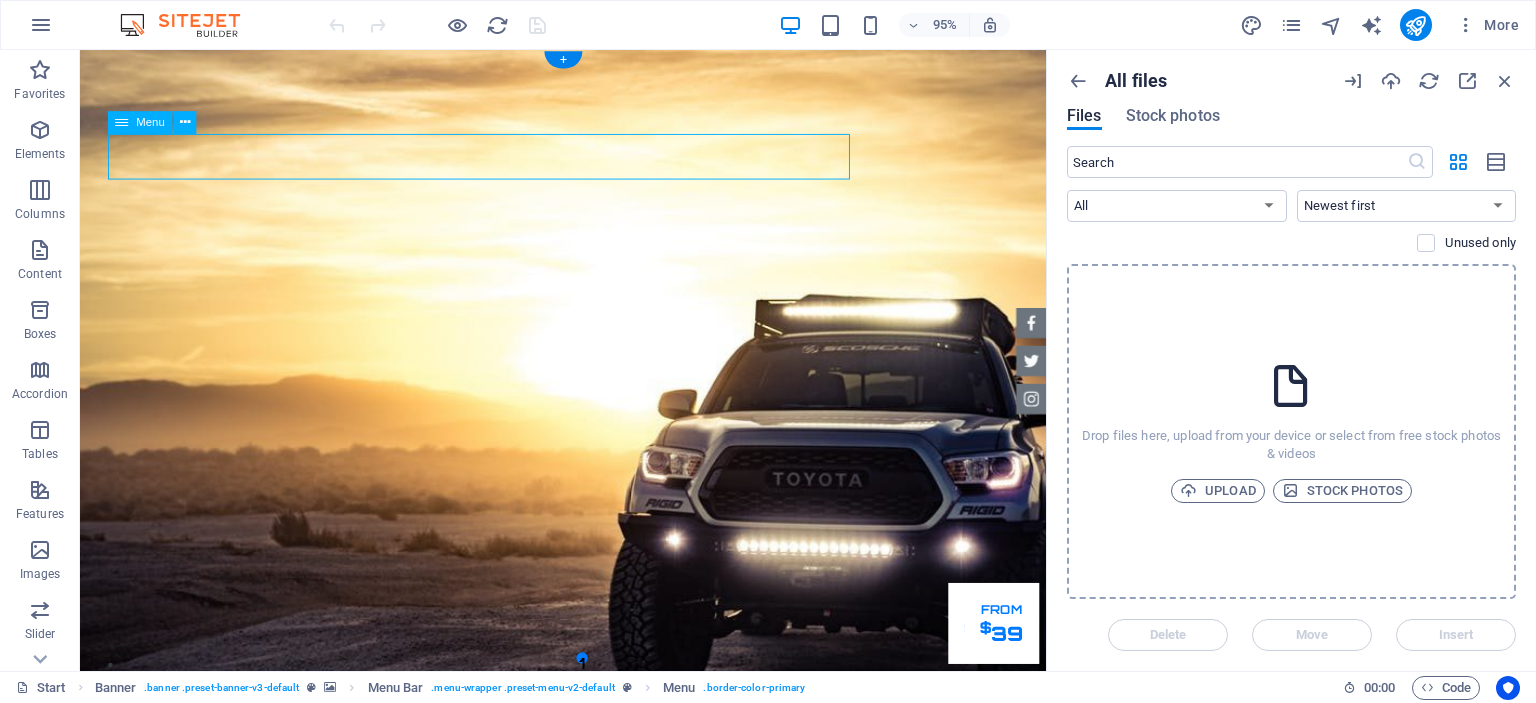 drag, startPoint x: 840, startPoint y: 161, endPoint x: 656, endPoint y: 151, distance: 184.27155 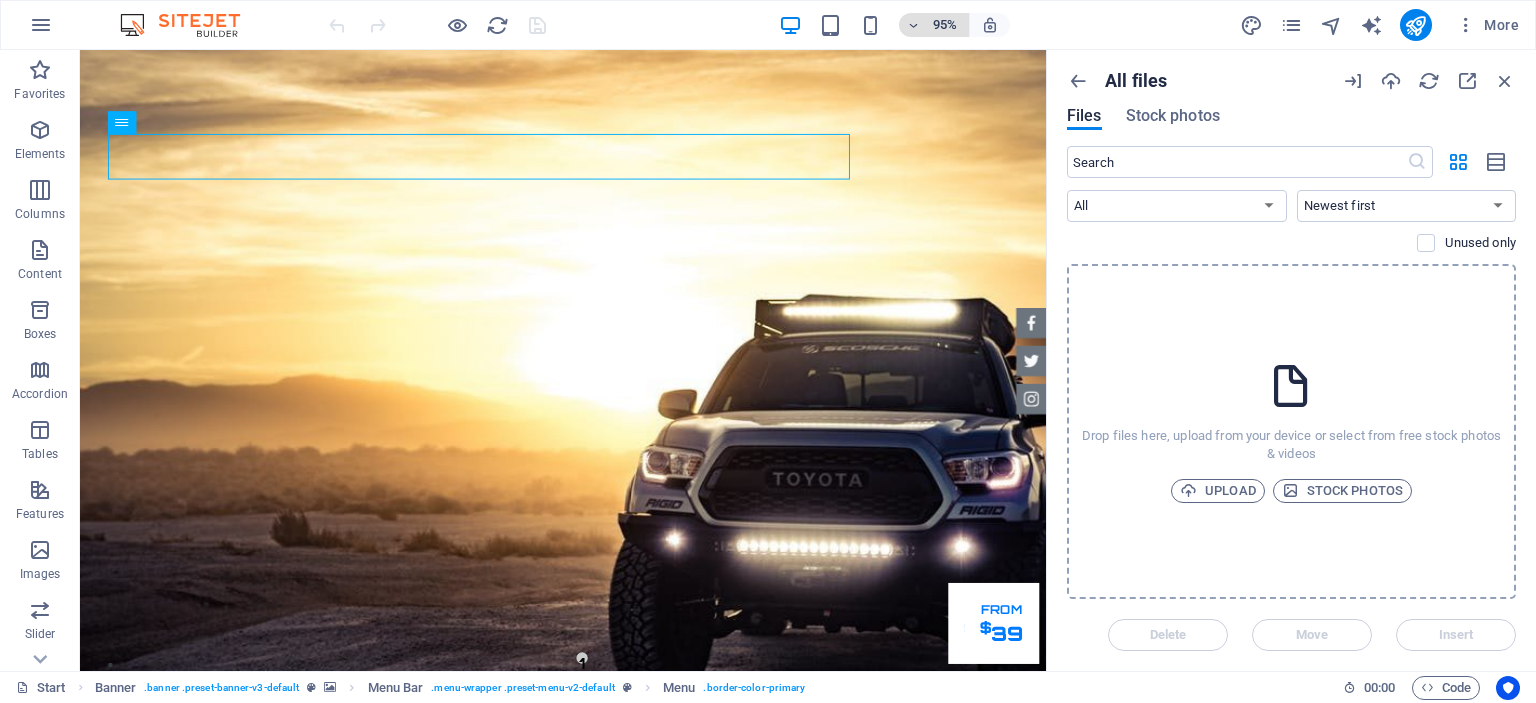 click at bounding box center [914, 25] 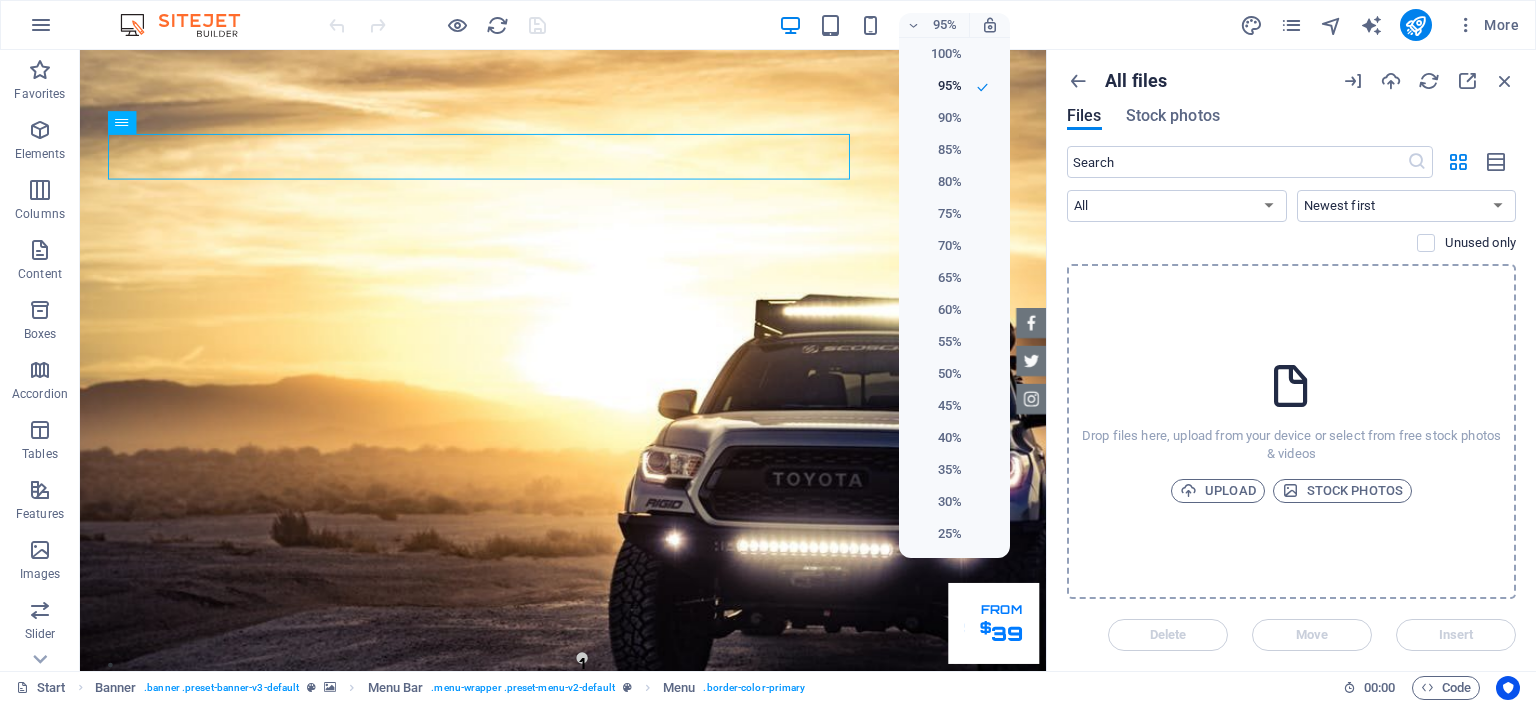 click at bounding box center (768, 351) 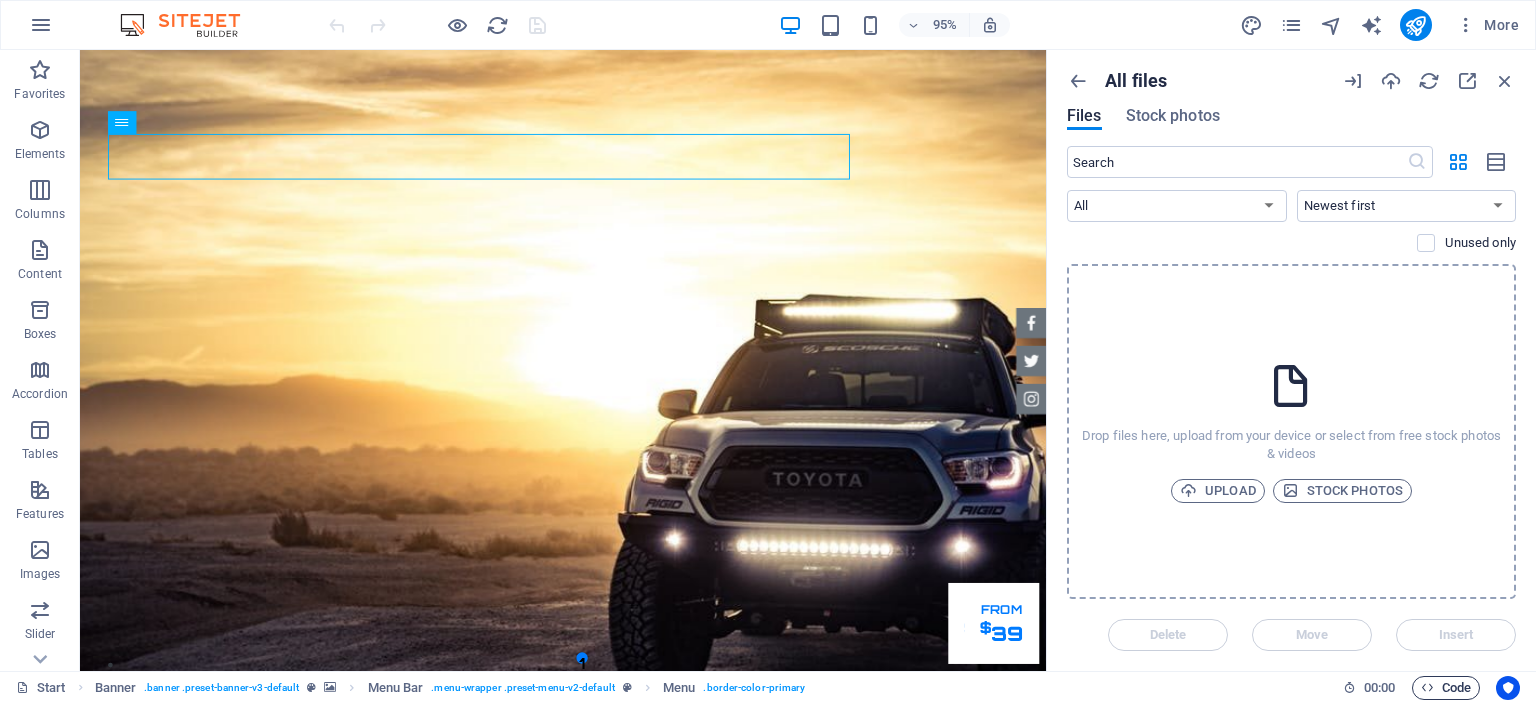 click on "Code" at bounding box center [1446, 688] 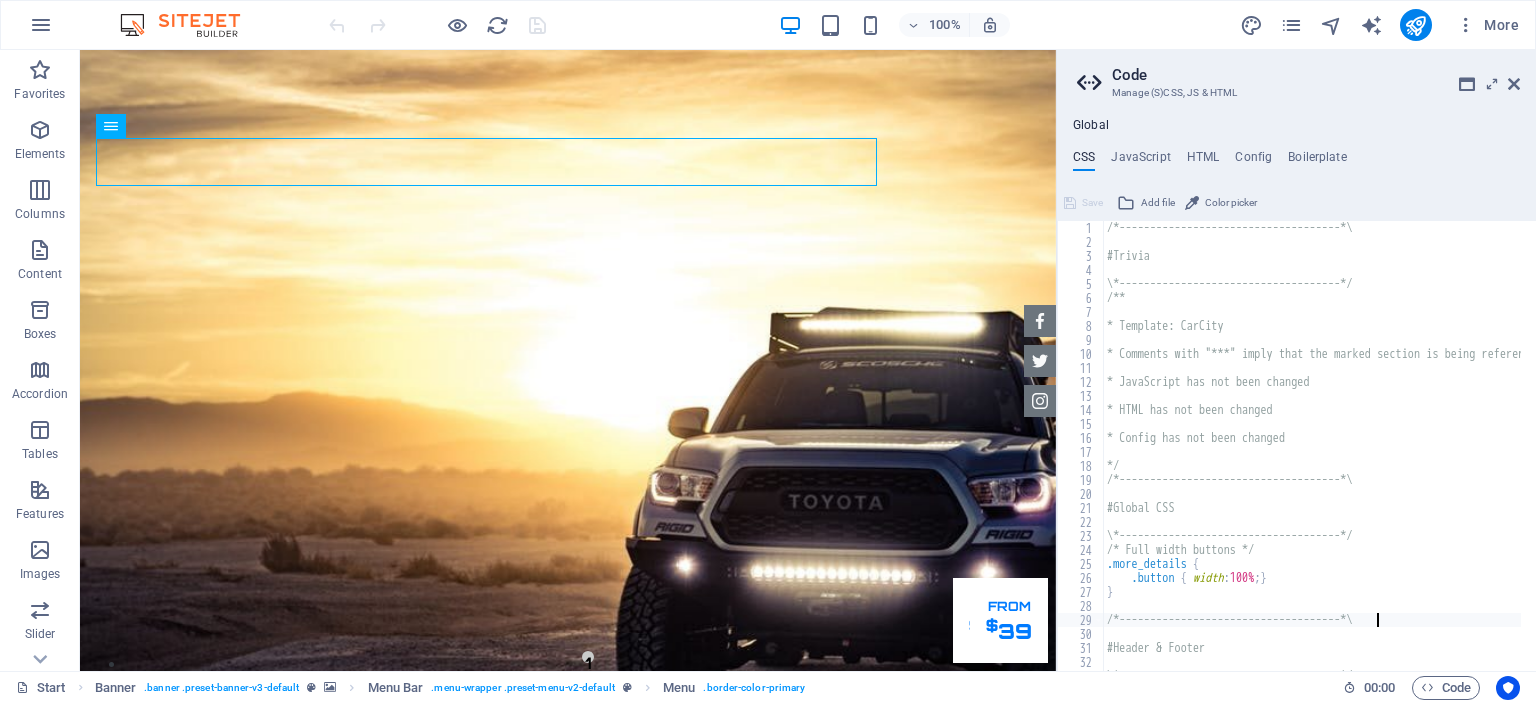 drag, startPoint x: 1415, startPoint y: 652, endPoint x: 1468, endPoint y: 615, distance: 64.63745 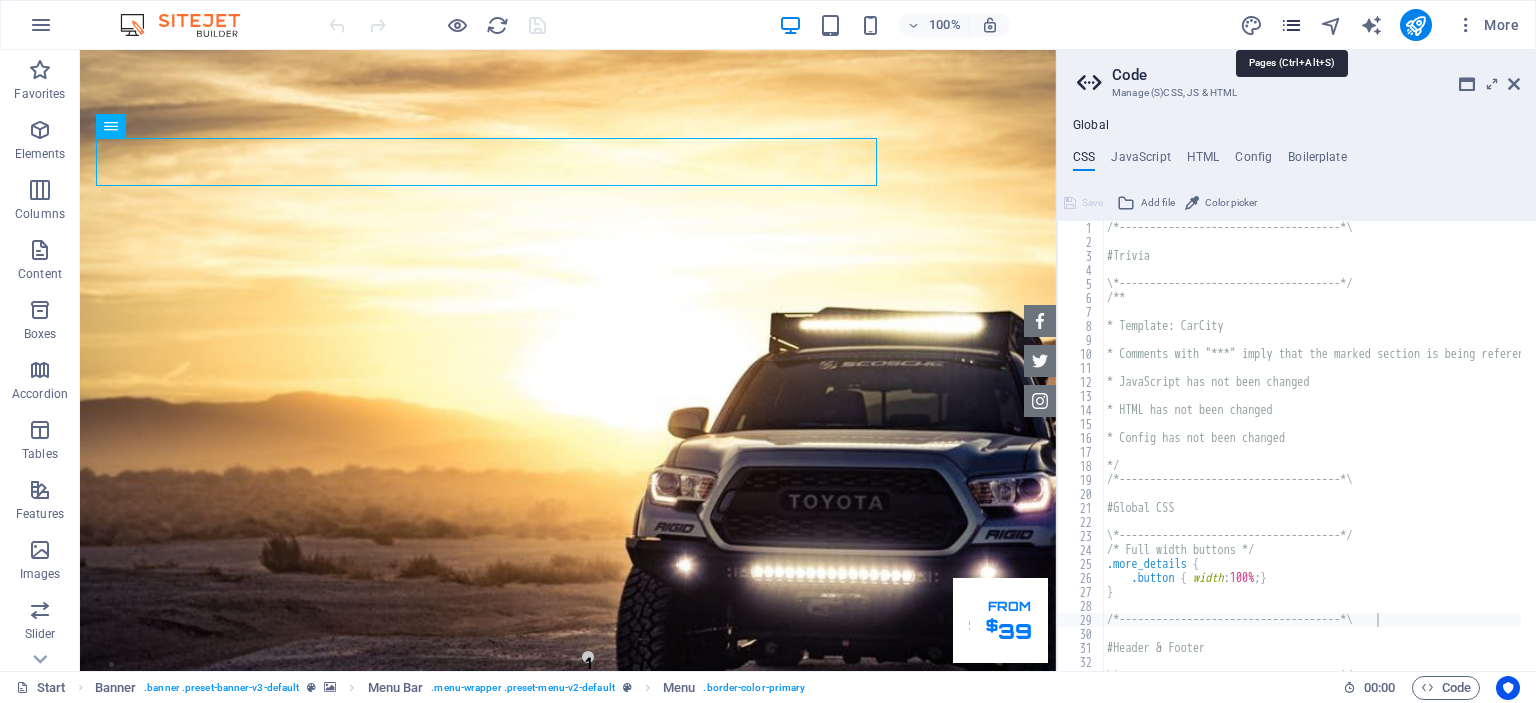 drag, startPoint x: 1368, startPoint y: 667, endPoint x: 1292, endPoint y: 25, distance: 646.4828 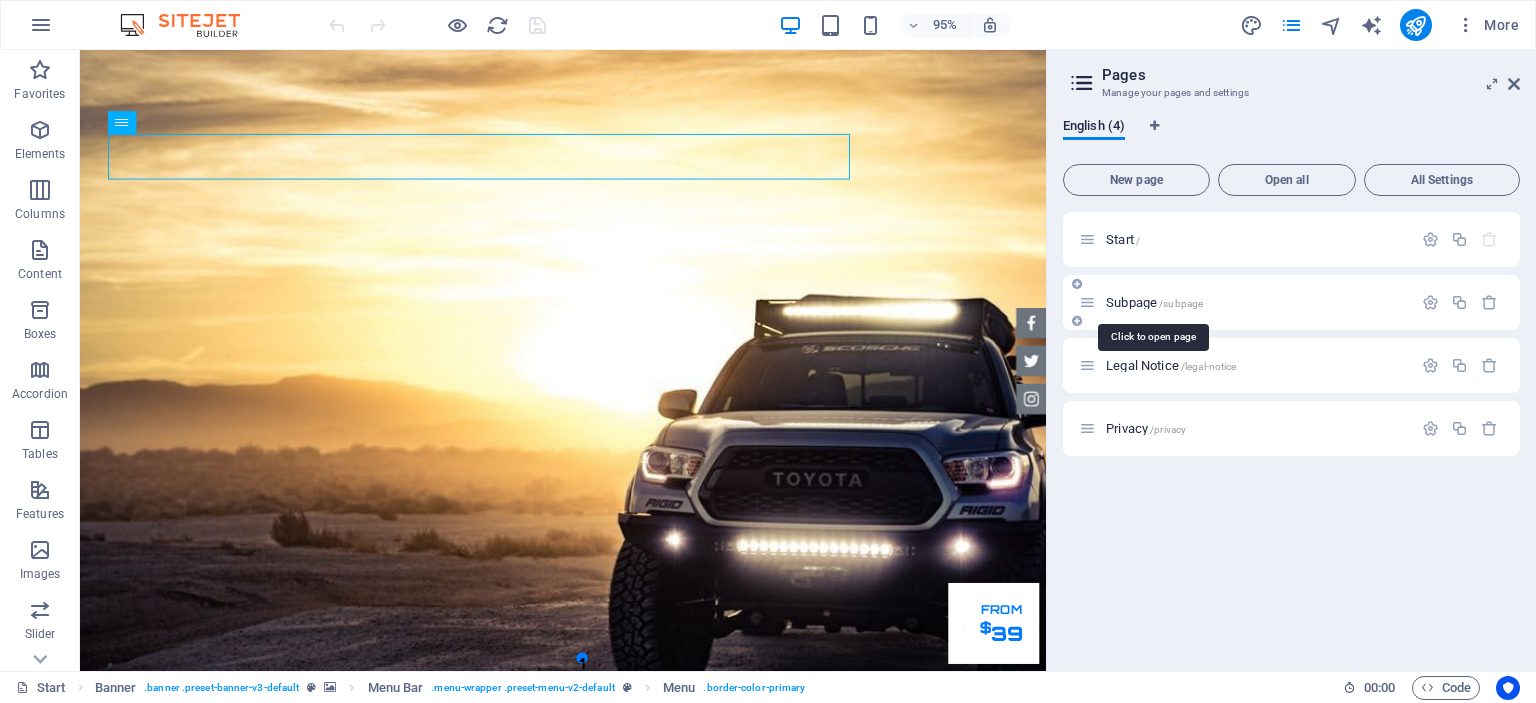 click on "/subpage" at bounding box center (1181, 303) 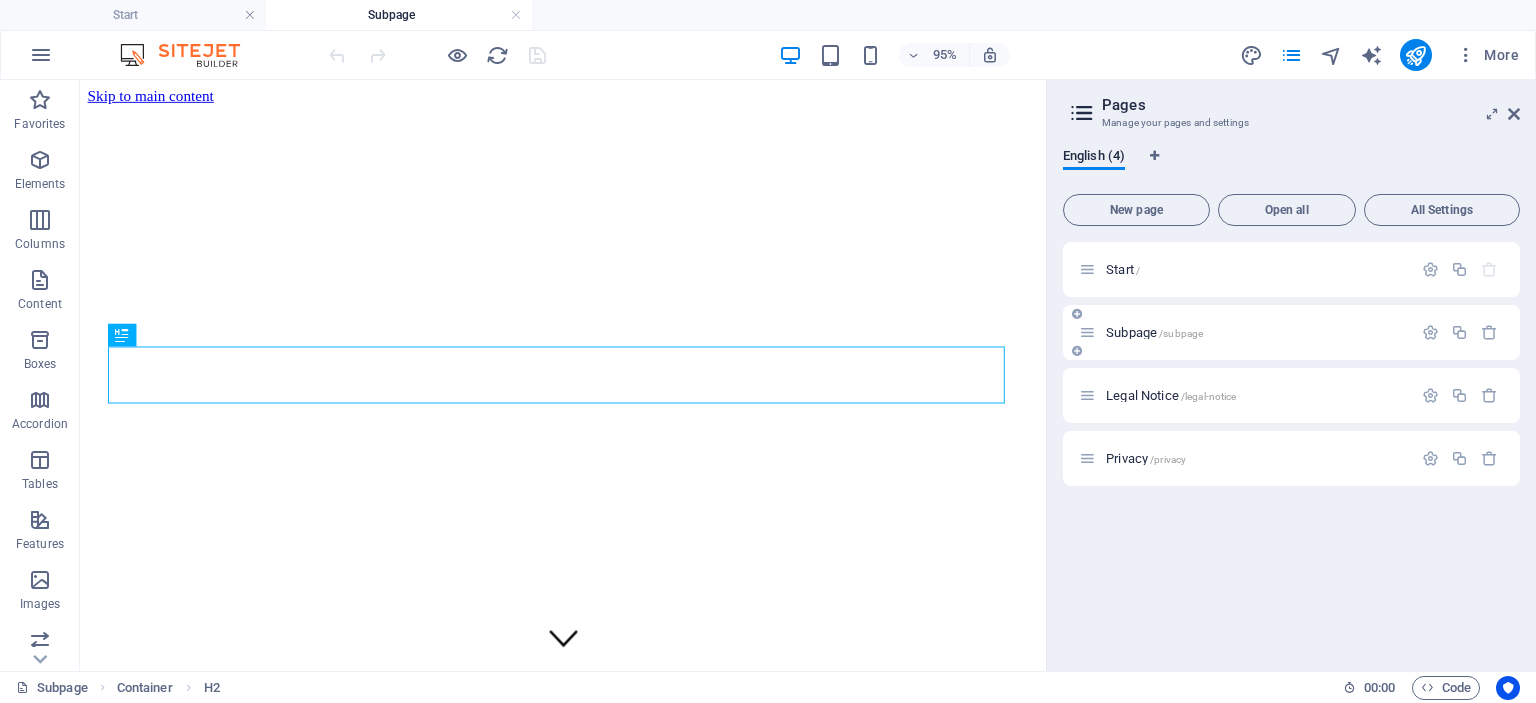 scroll, scrollTop: 420, scrollLeft: 0, axis: vertical 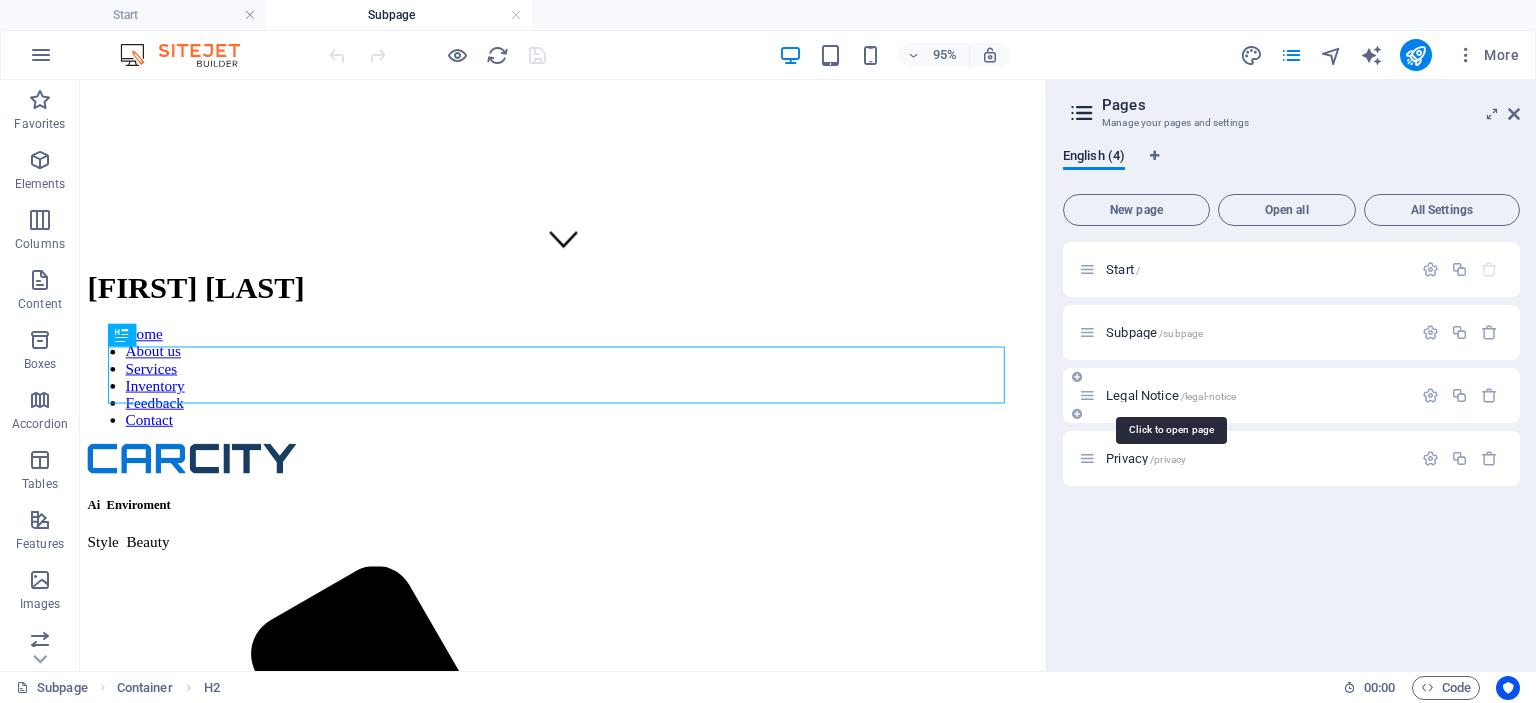 click on "Legal Notice /legal-notice" at bounding box center (1171, 395) 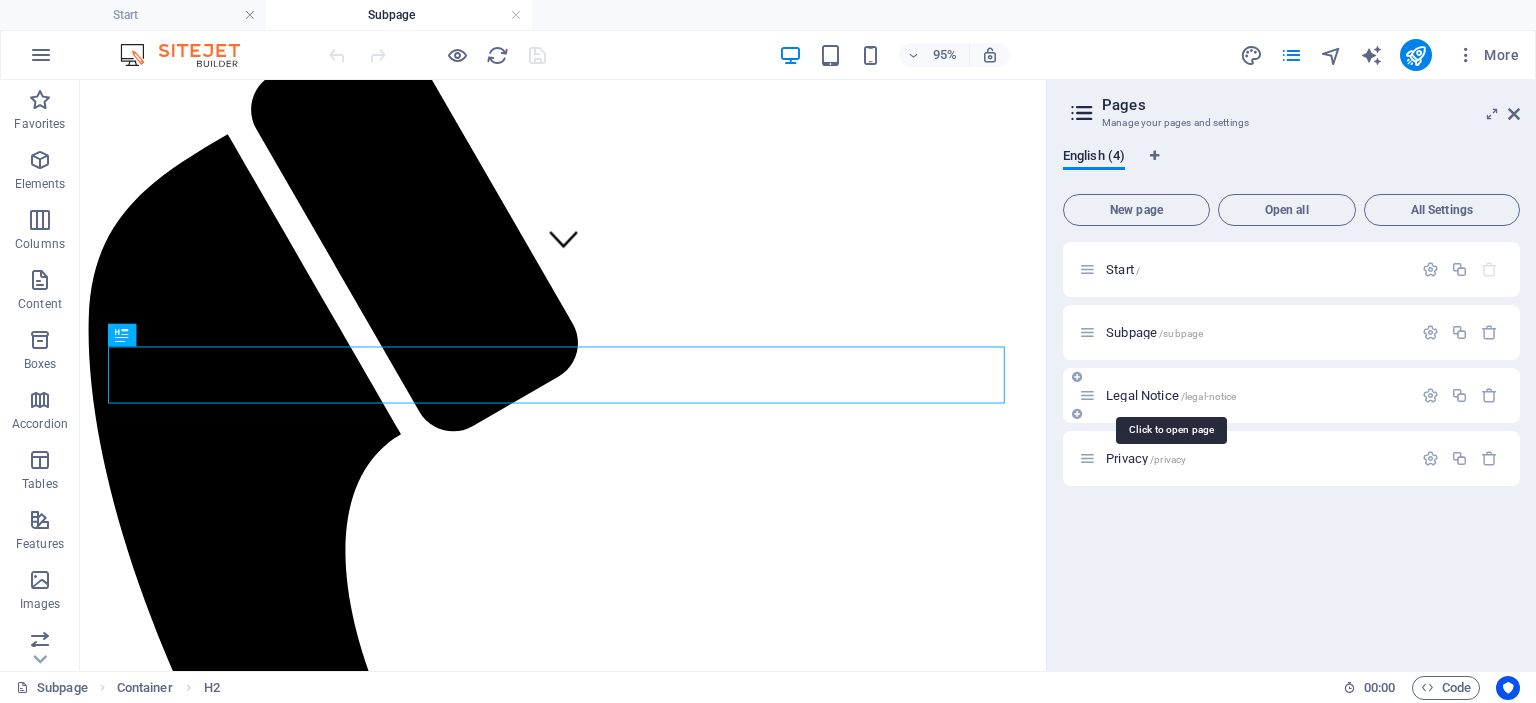 scroll, scrollTop: 0, scrollLeft: 0, axis: both 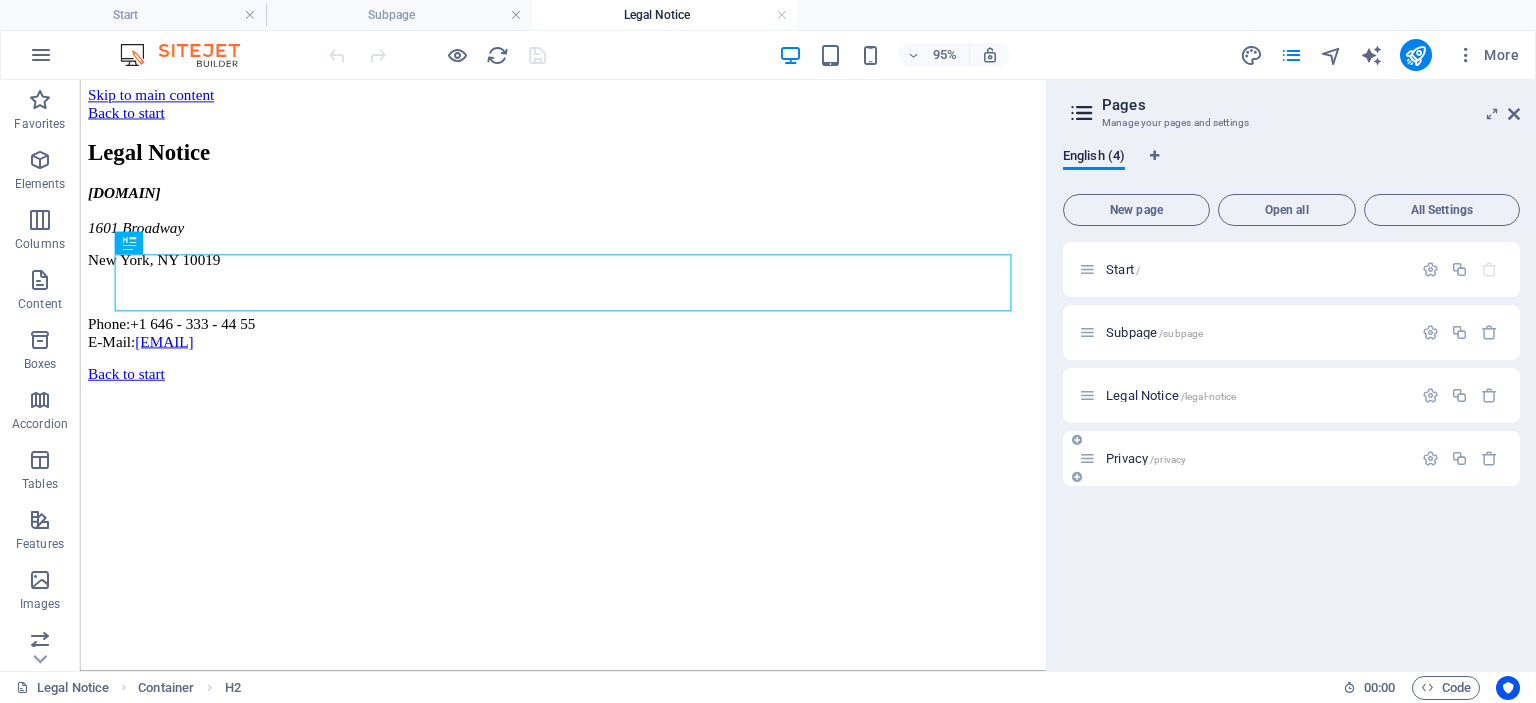 click on "Privacy /privacy" at bounding box center [1245, 458] 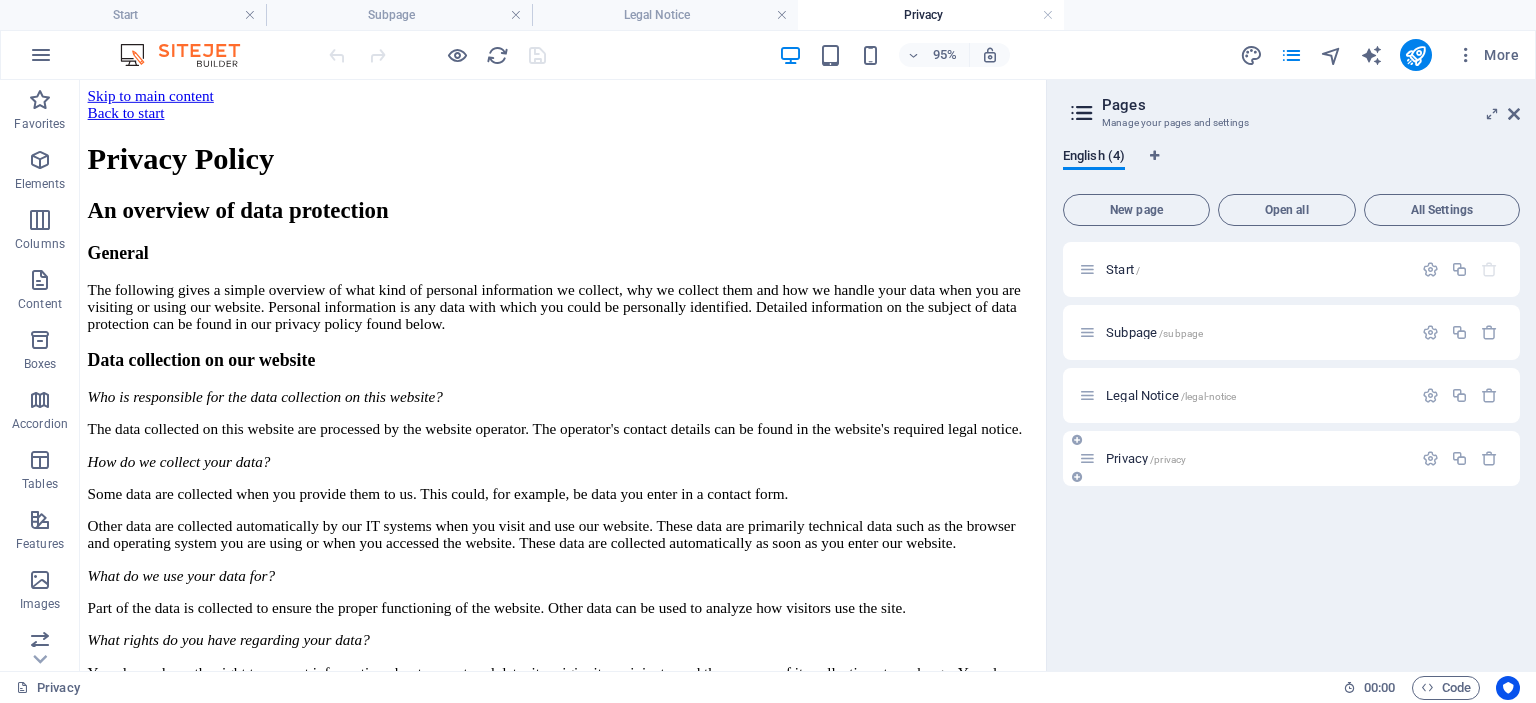 scroll, scrollTop: 0, scrollLeft: 0, axis: both 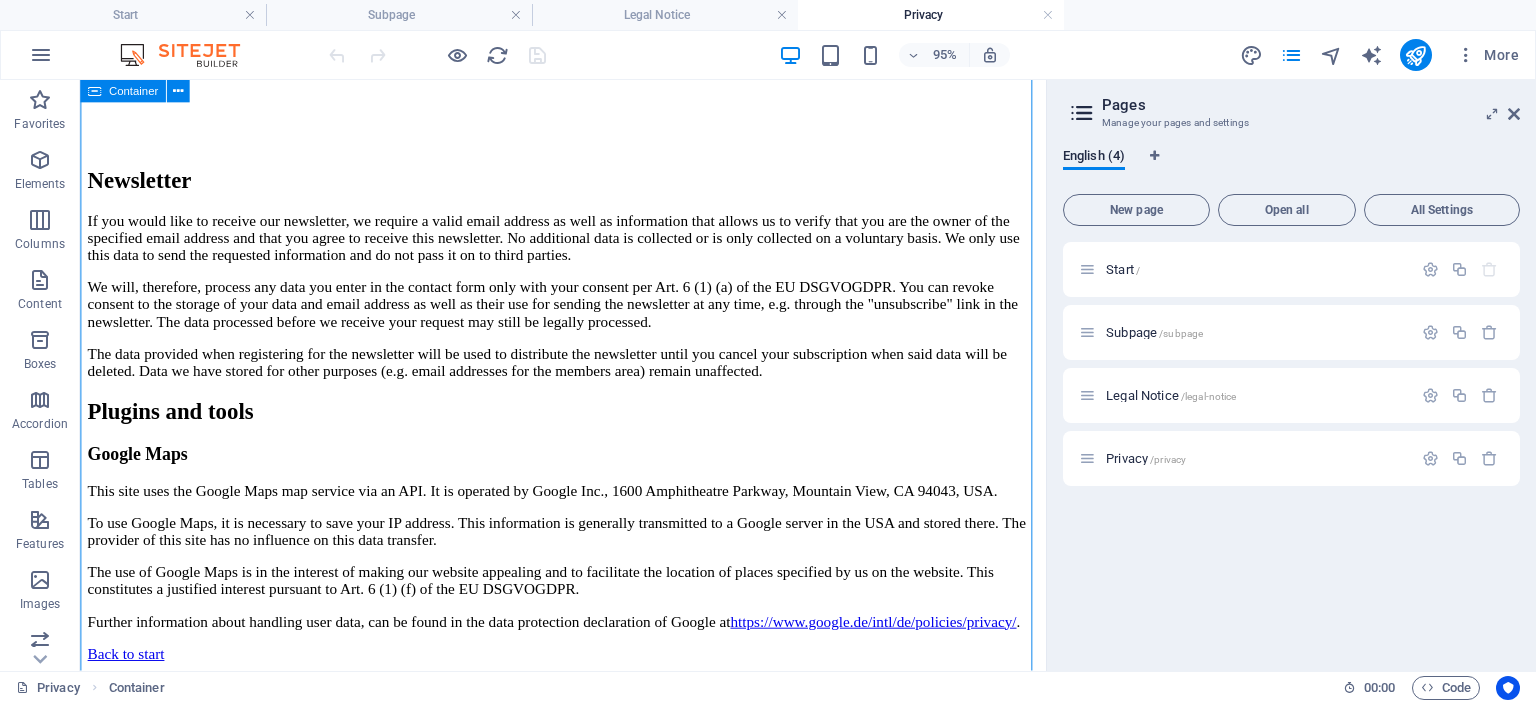 drag, startPoint x: 1068, startPoint y: 540, endPoint x: 1064, endPoint y: 476, distance: 64.12488 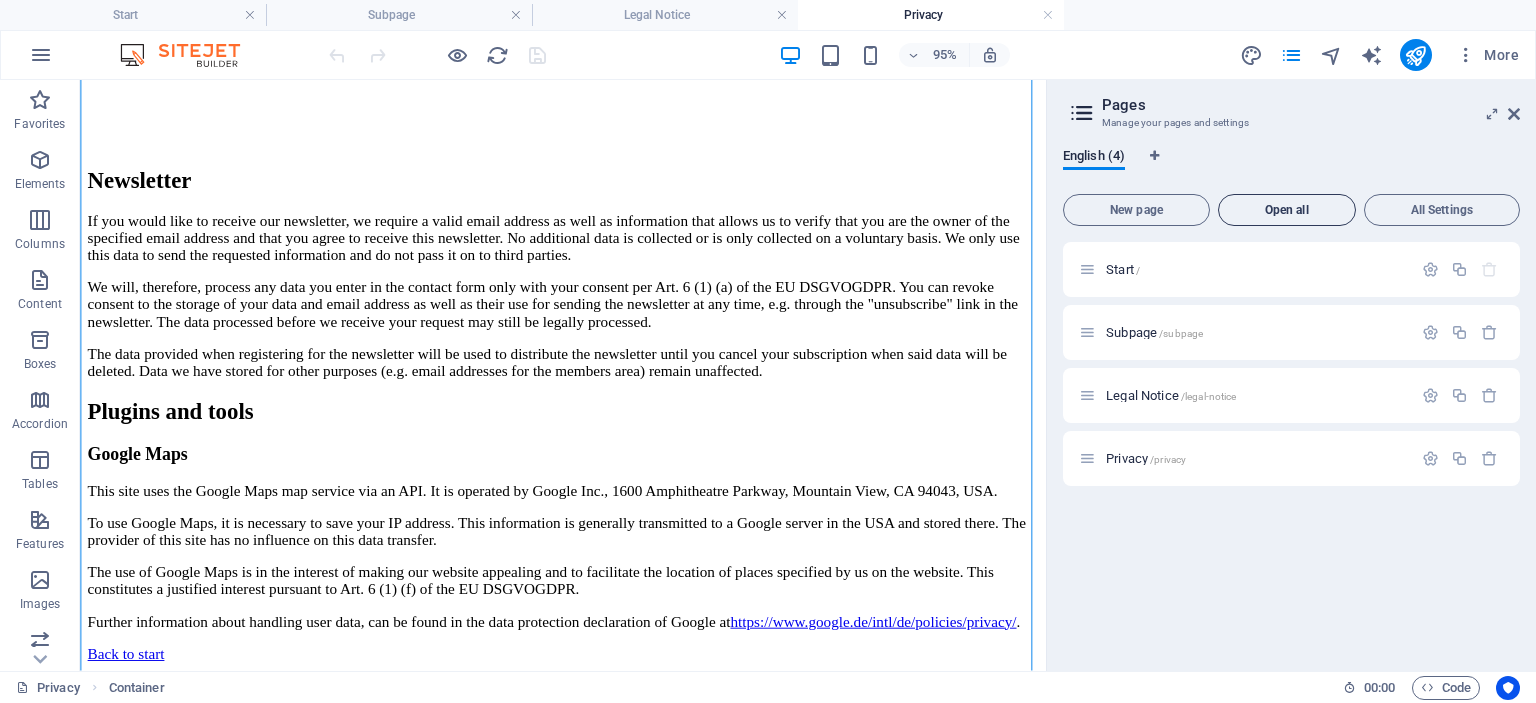 click on "Open all" at bounding box center [1287, 210] 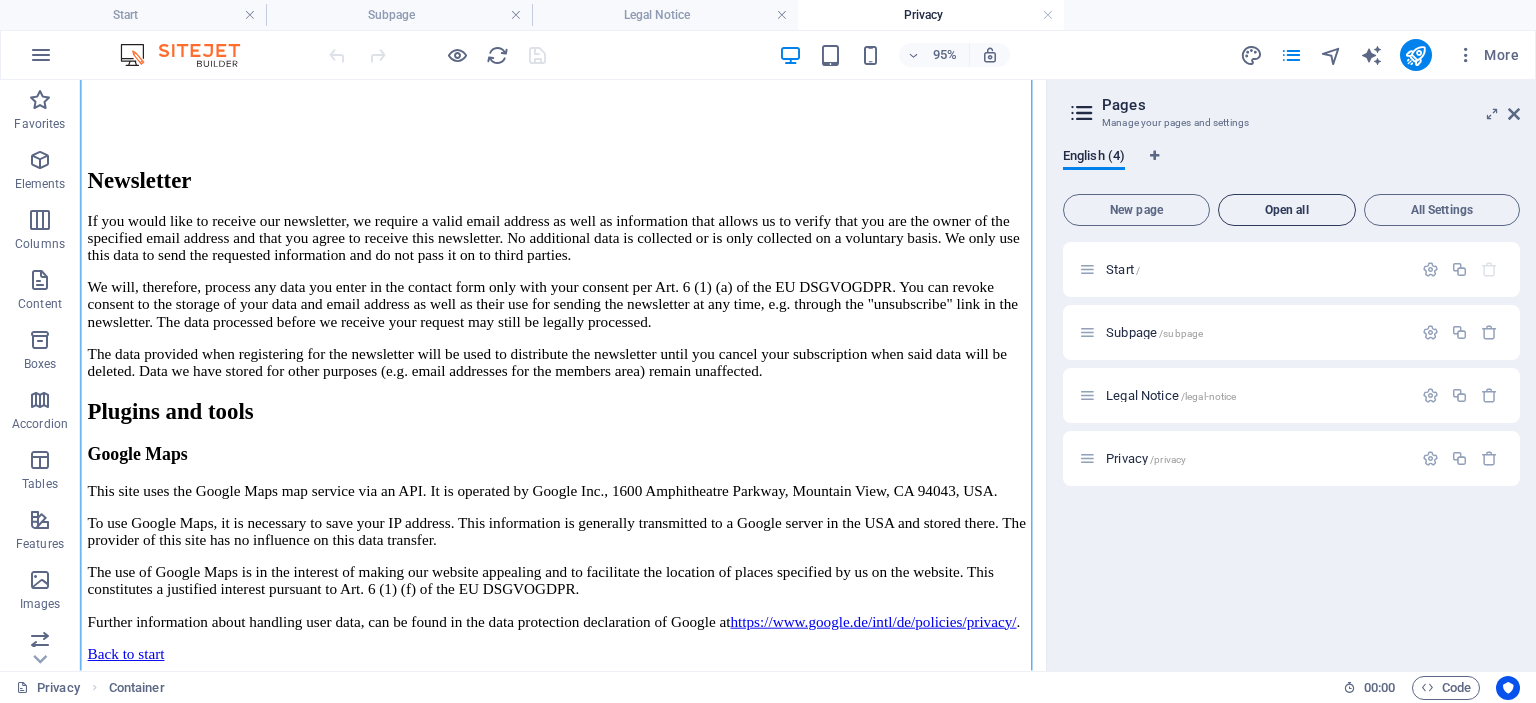 click on "Open all" at bounding box center (1287, 210) 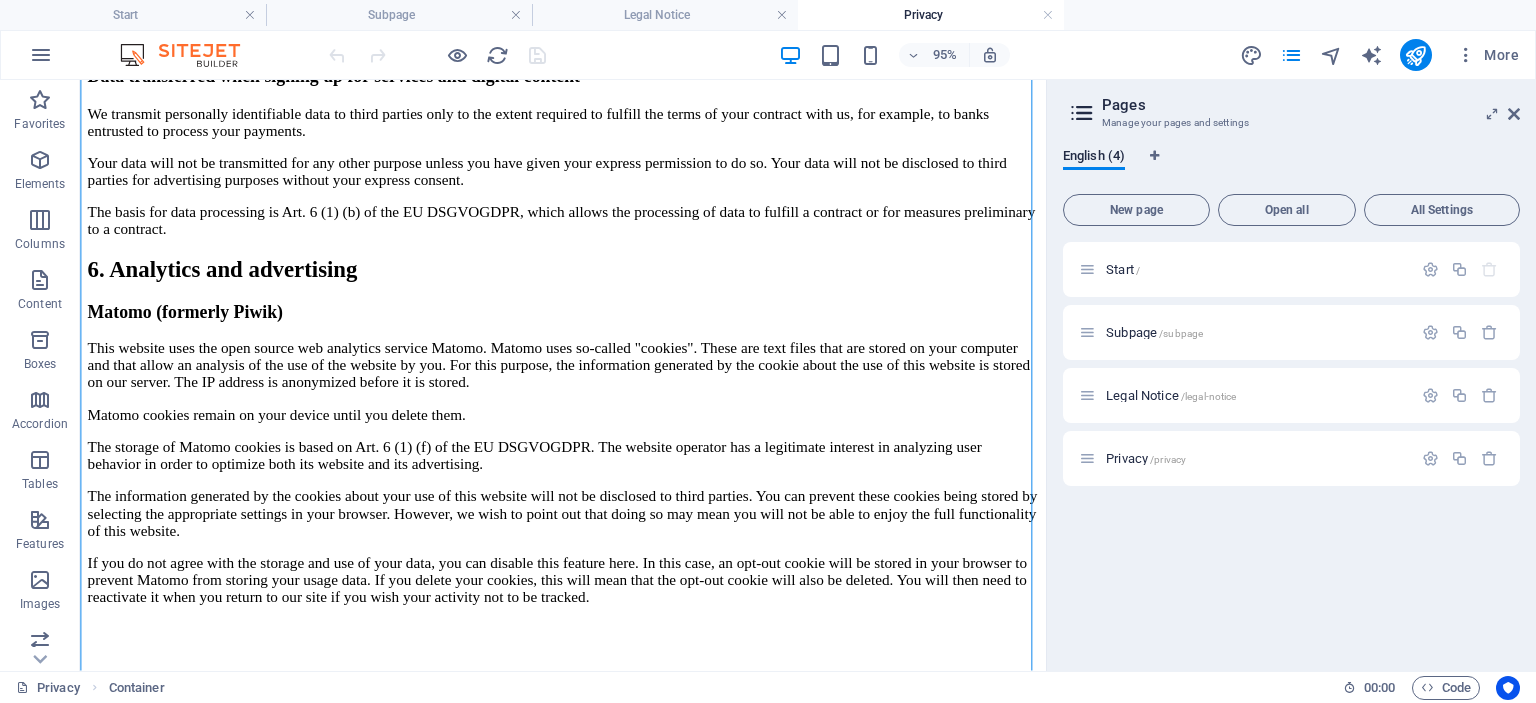scroll, scrollTop: 2111, scrollLeft: 0, axis: vertical 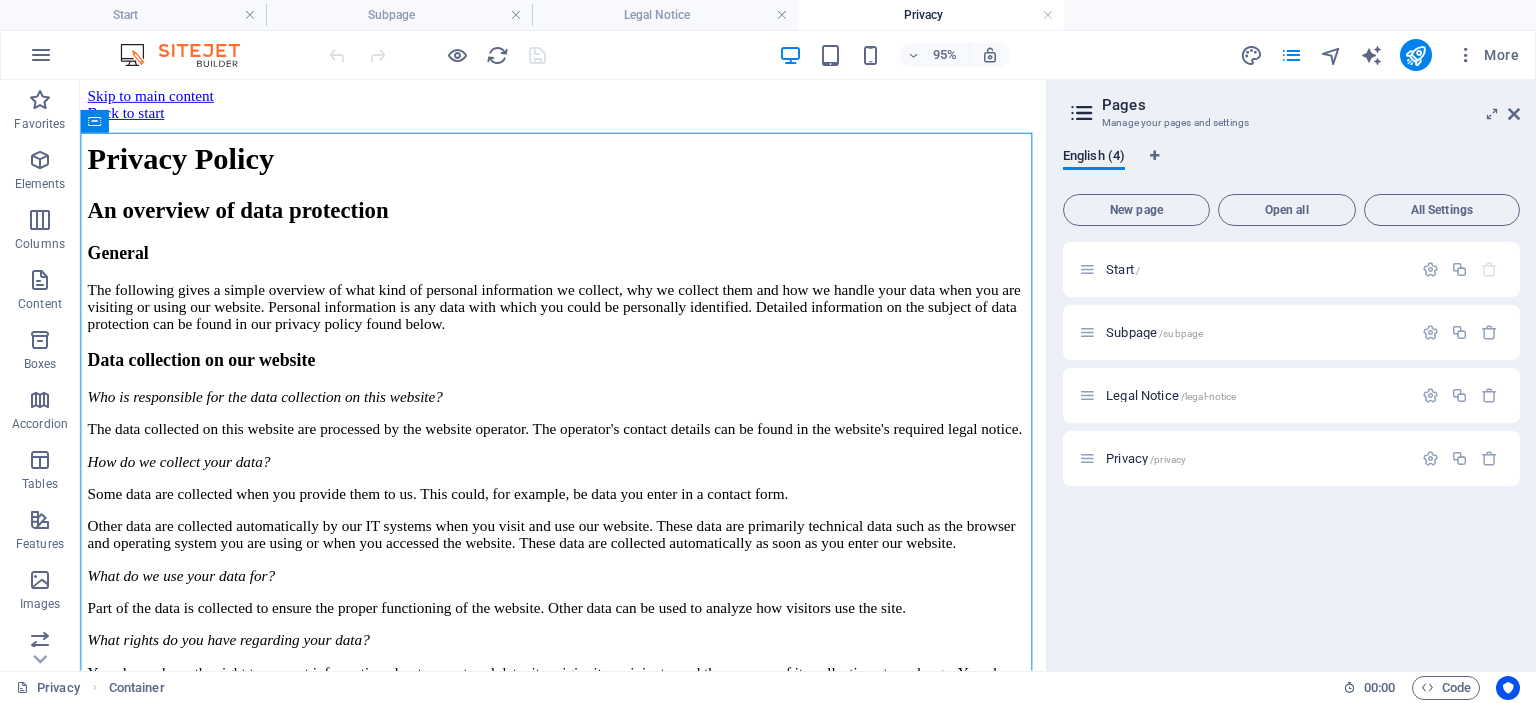 drag, startPoint x: 1091, startPoint y: 307, endPoint x: 1118, endPoint y: 94, distance: 214.70445 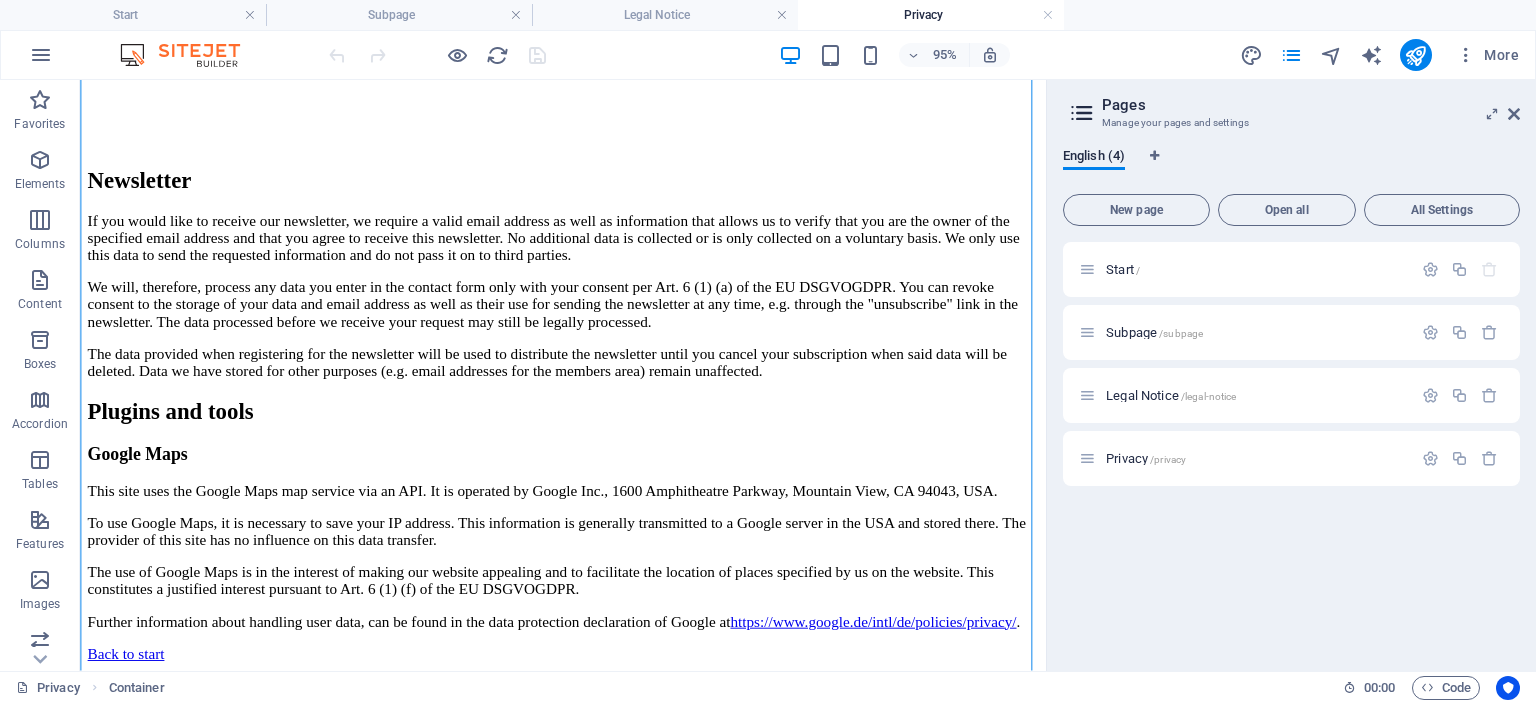 scroll, scrollTop: 0, scrollLeft: 0, axis: both 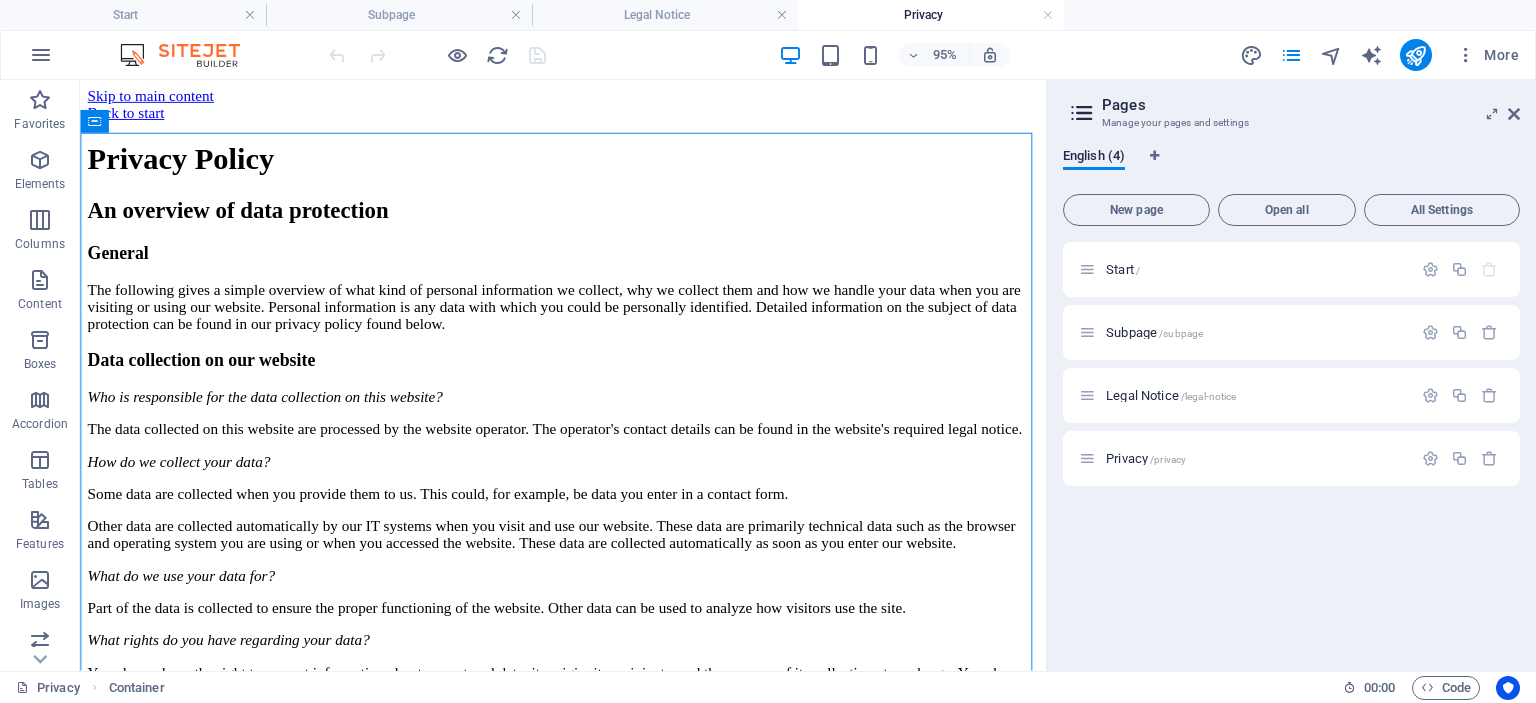 click on "Pages" at bounding box center [1311, 105] 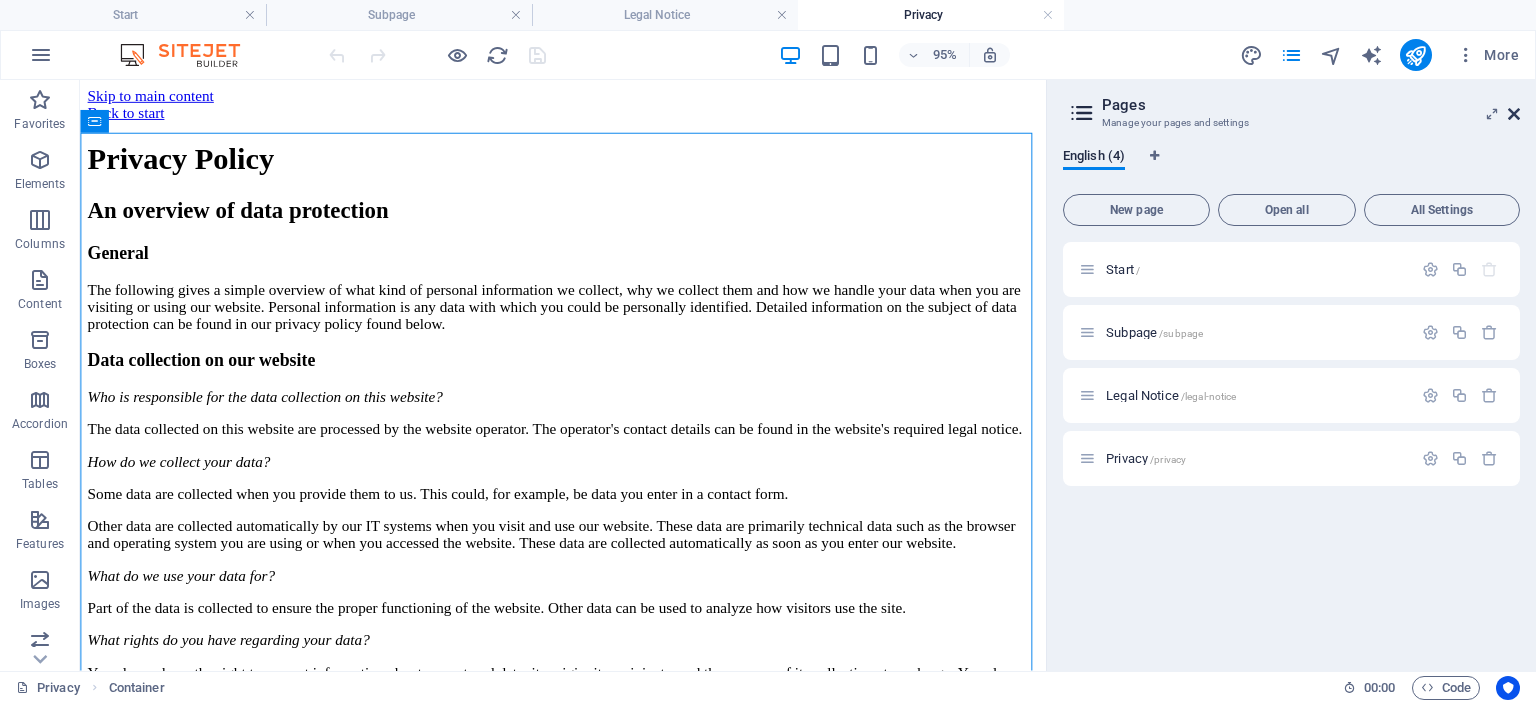 click at bounding box center (1514, 114) 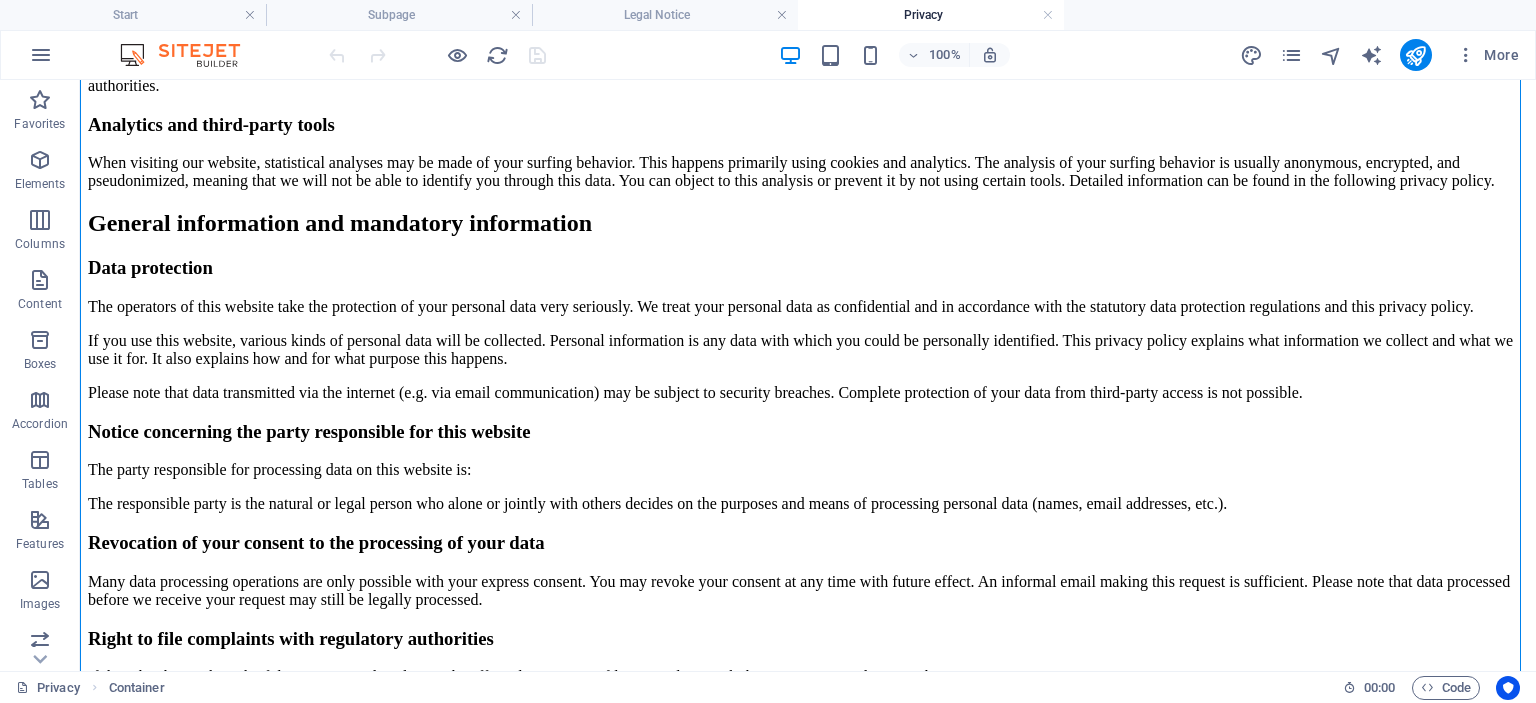 scroll, scrollTop: 0, scrollLeft: 0, axis: both 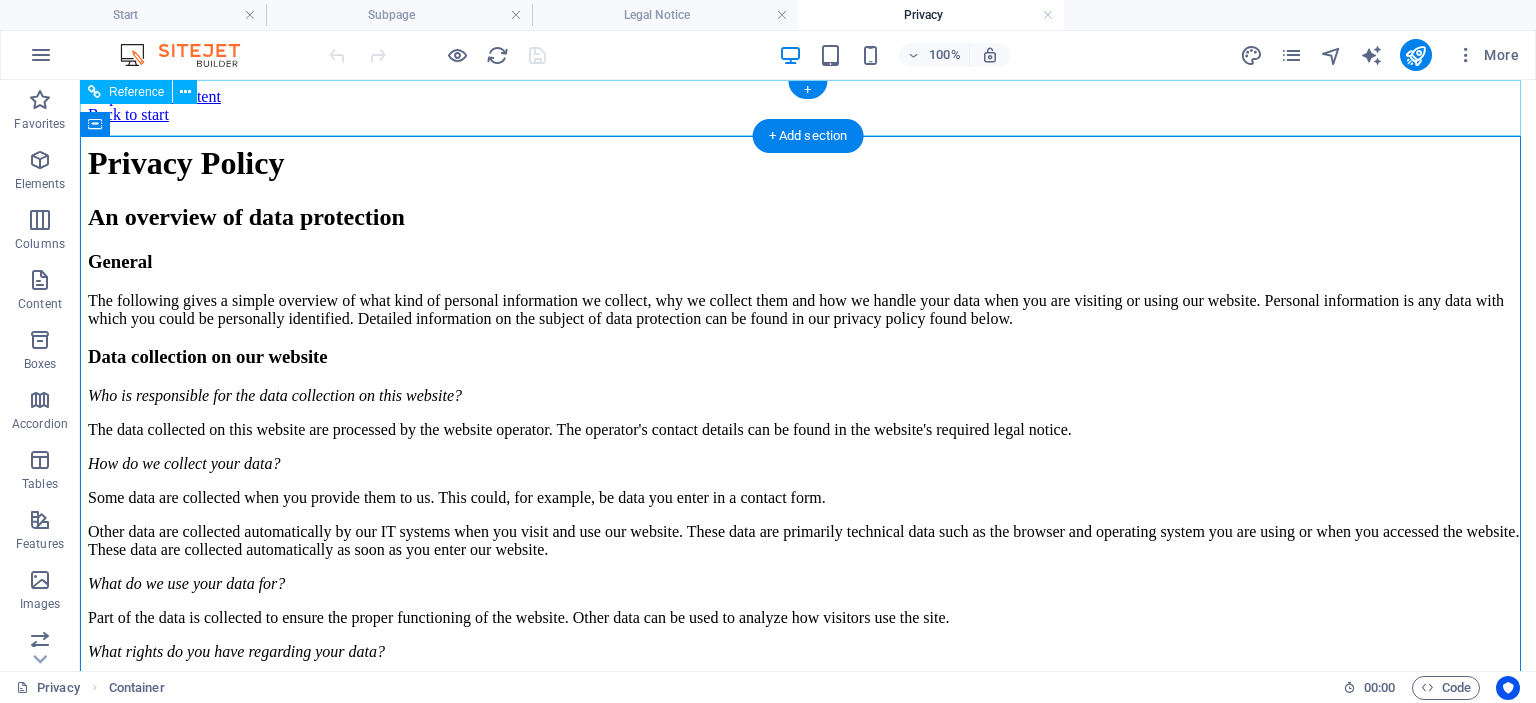 click on "Back to start" at bounding box center [808, 115] 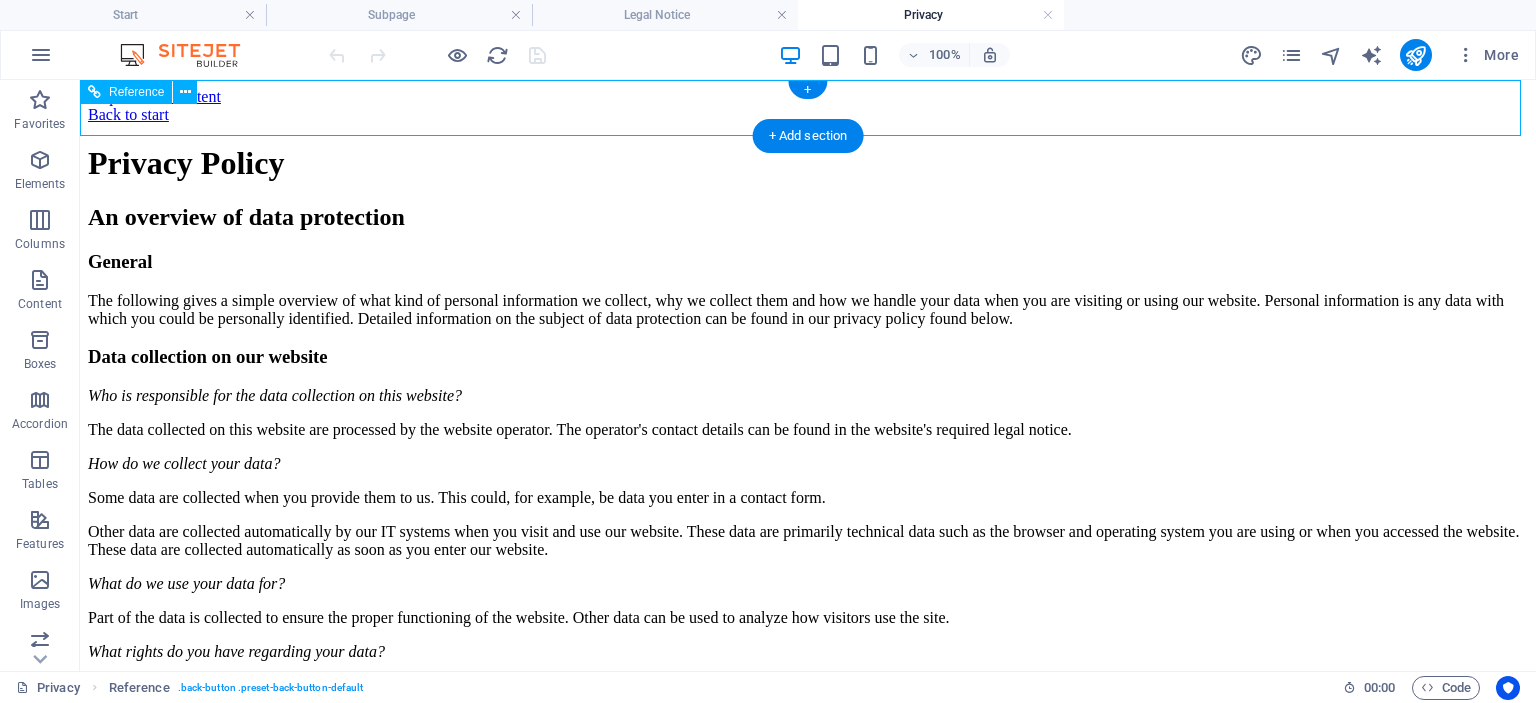 click on "Back to start" at bounding box center (808, 115) 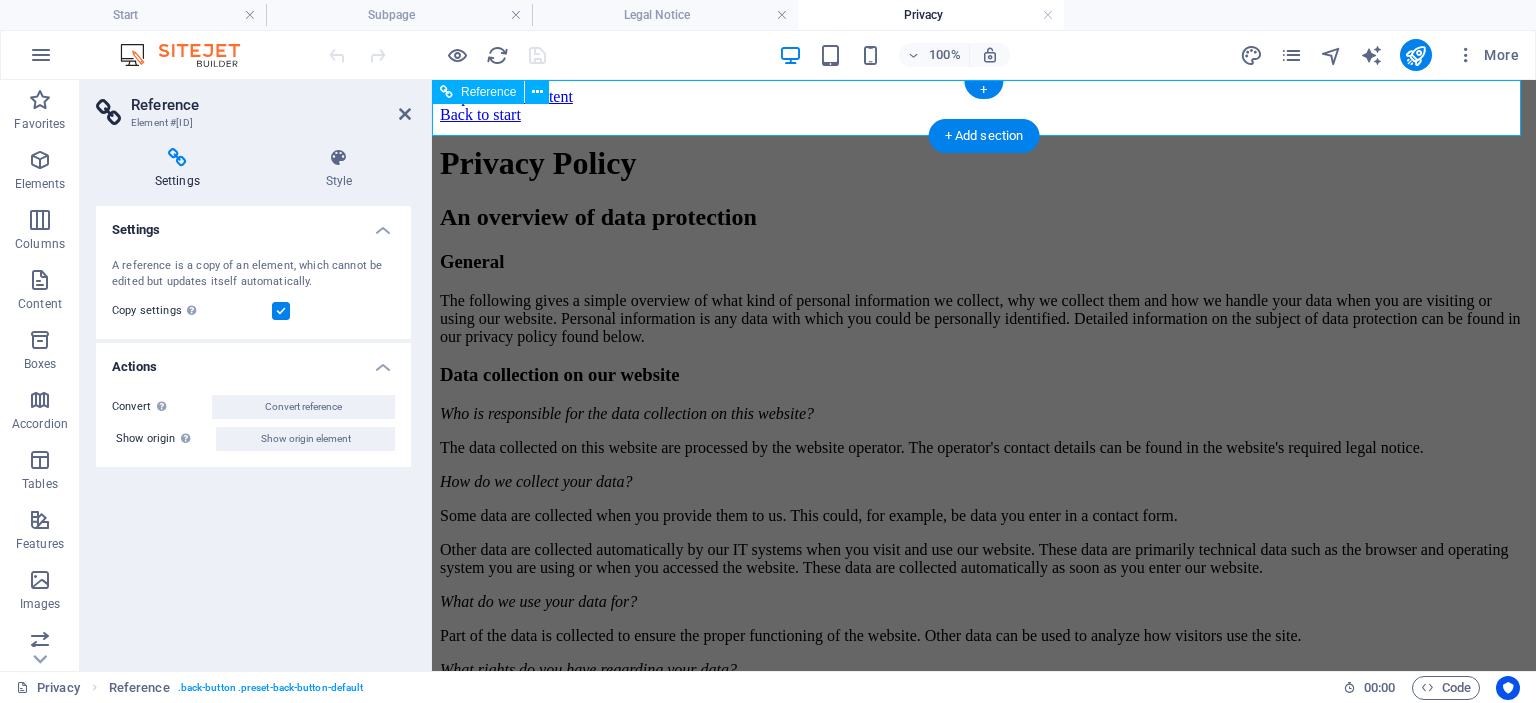 click on "Back to start" at bounding box center (984, 115) 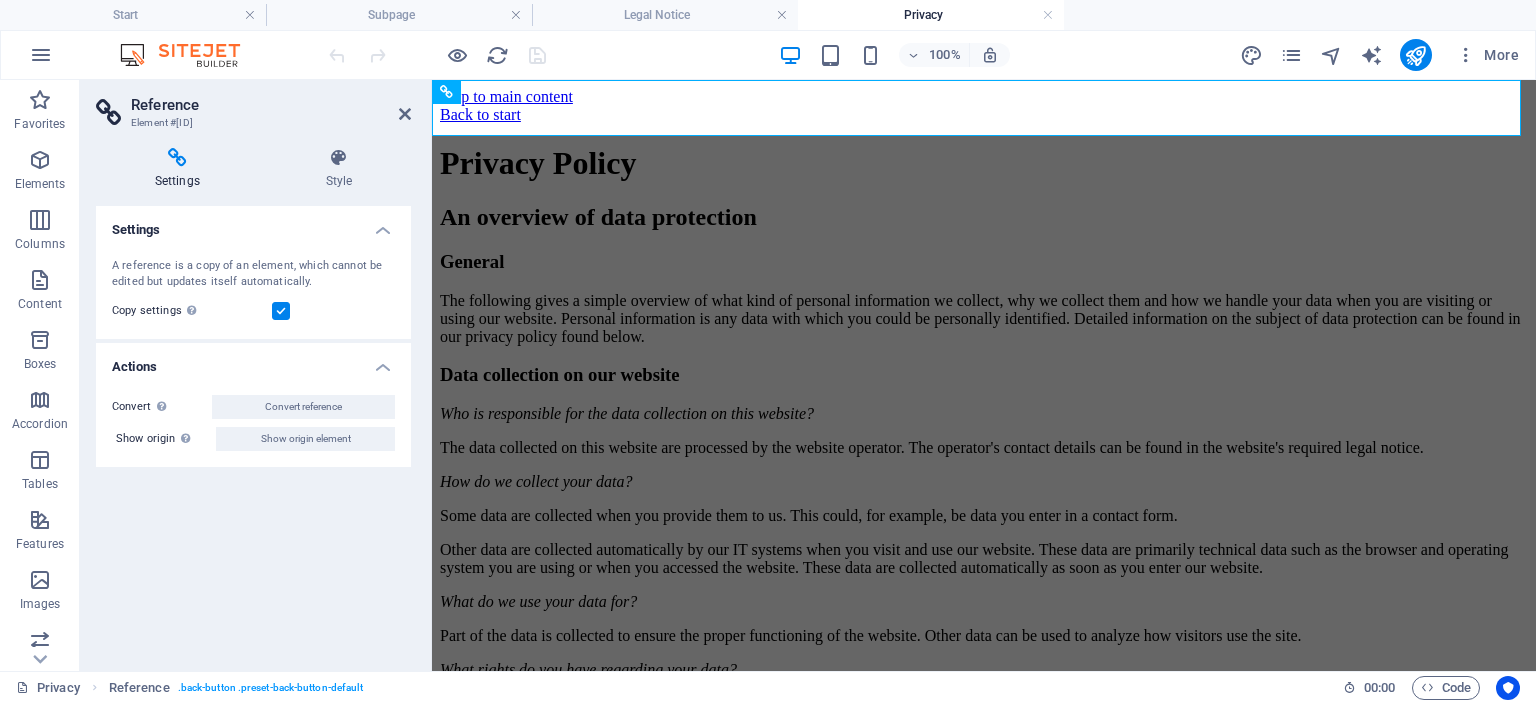 click on "Settings A reference is a copy of an element, which cannot be edited but updates itself automatically.  Copy settings Use the same settings (flex, animation, position, style) as for the reference target element Actions Convert Convert the reference into a separate element. All subsequent changes made won't affect the initially referenced element. Convert reference Show origin Jump to the referenced element. If the referenced element is on another page, it will be opened in a new tab. Show origin element" at bounding box center [253, 430] 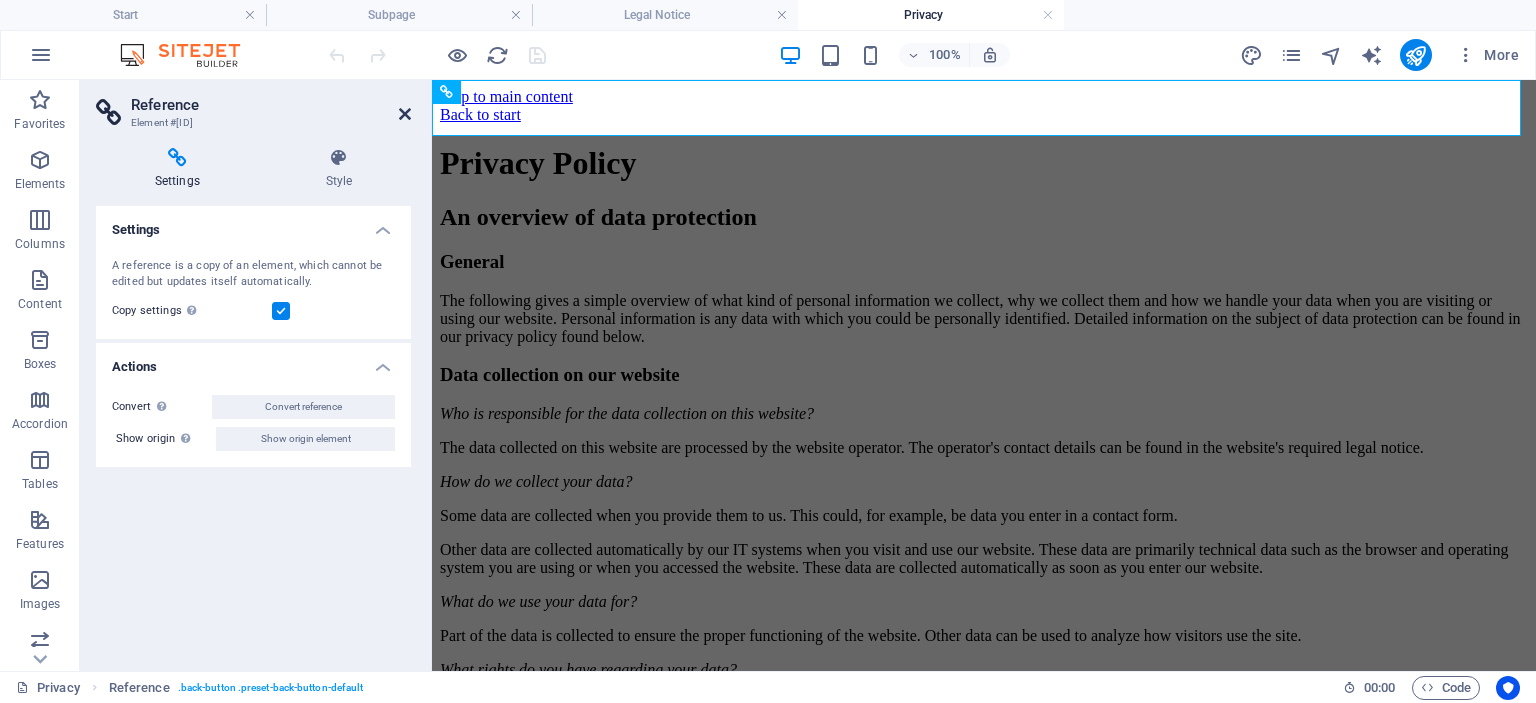 click at bounding box center [405, 114] 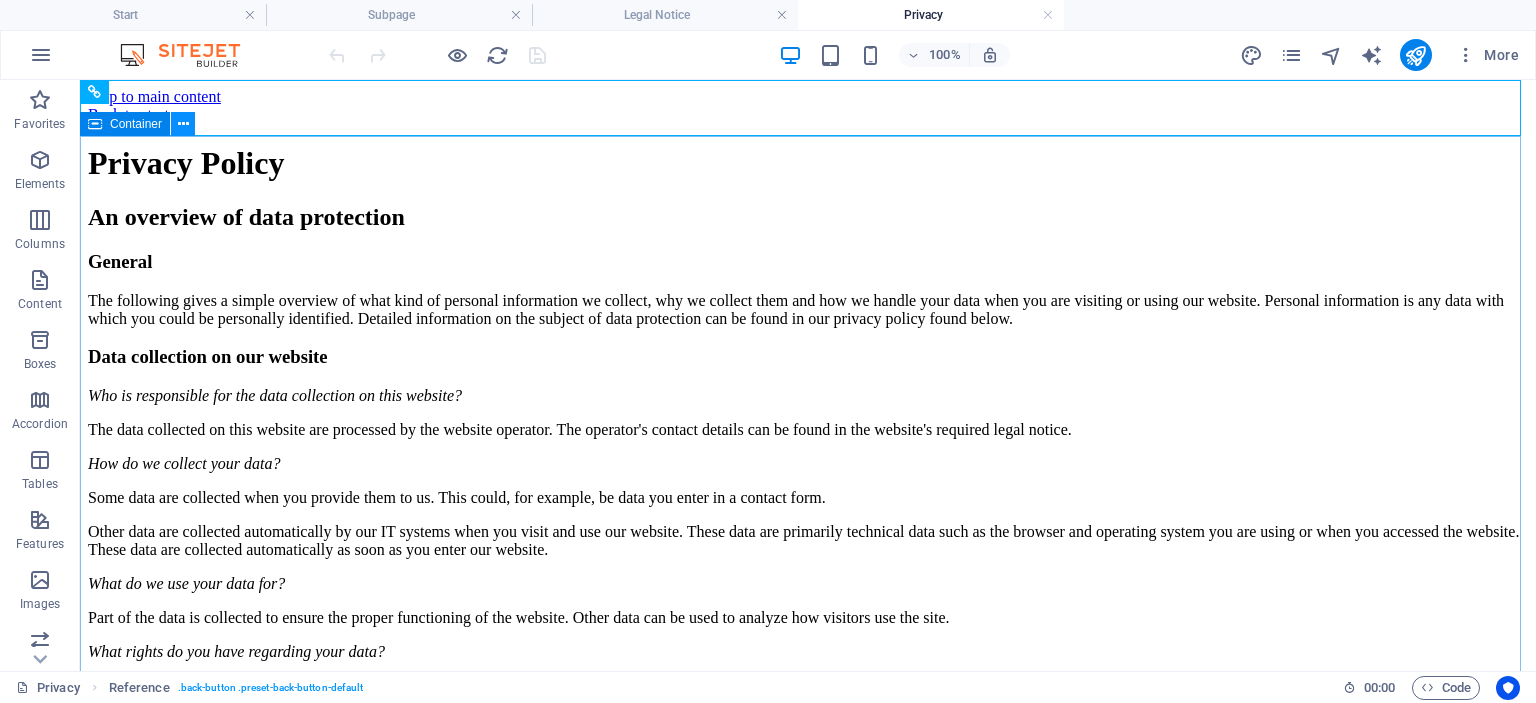 click at bounding box center (183, 124) 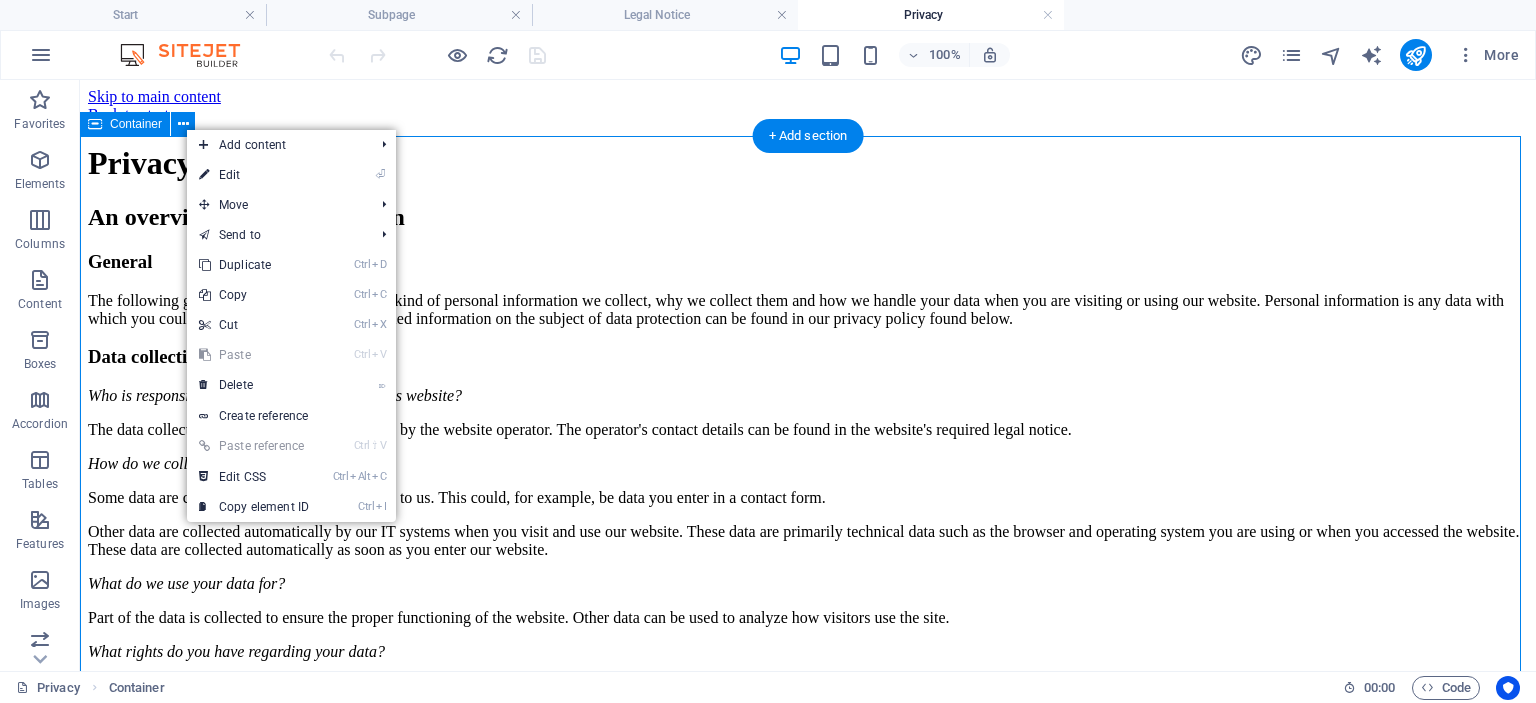 click on "Privacy Policy
An overview of data protection
General
The following gives a simple overview of what kind of personal information we collect, why we collect them and how we handle your data when you are visiting or using our website. Personal information is any data with which you could be personally identified. Detailed information on the subject of data protection can be found in our privacy policy found below.
Data collection on our website
Who is responsible for the data collection on this website?
The data collected on this website are processed by the website operator. The operator's contact details can be found in the website's required legal notice.
How do we collect your data?
Some data are collected when you provide them to us. This could, for example, be data you enter in a contact form.
What do we use your data for?
Part of the data is collected to ensure the proper functioning of the website. Other data can be used to analyze how visitors use the site." at bounding box center [808, 2073] 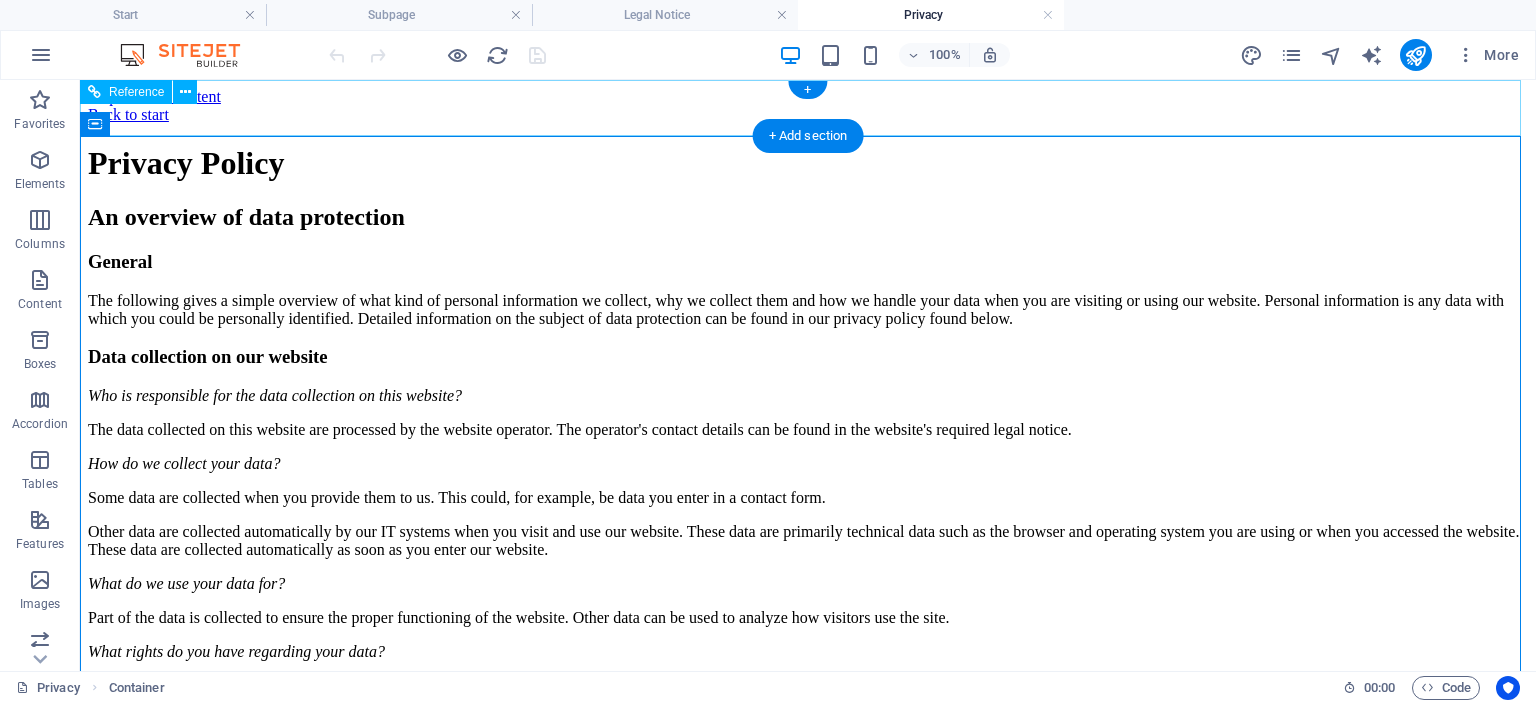 click on "Back to start" at bounding box center (808, 115) 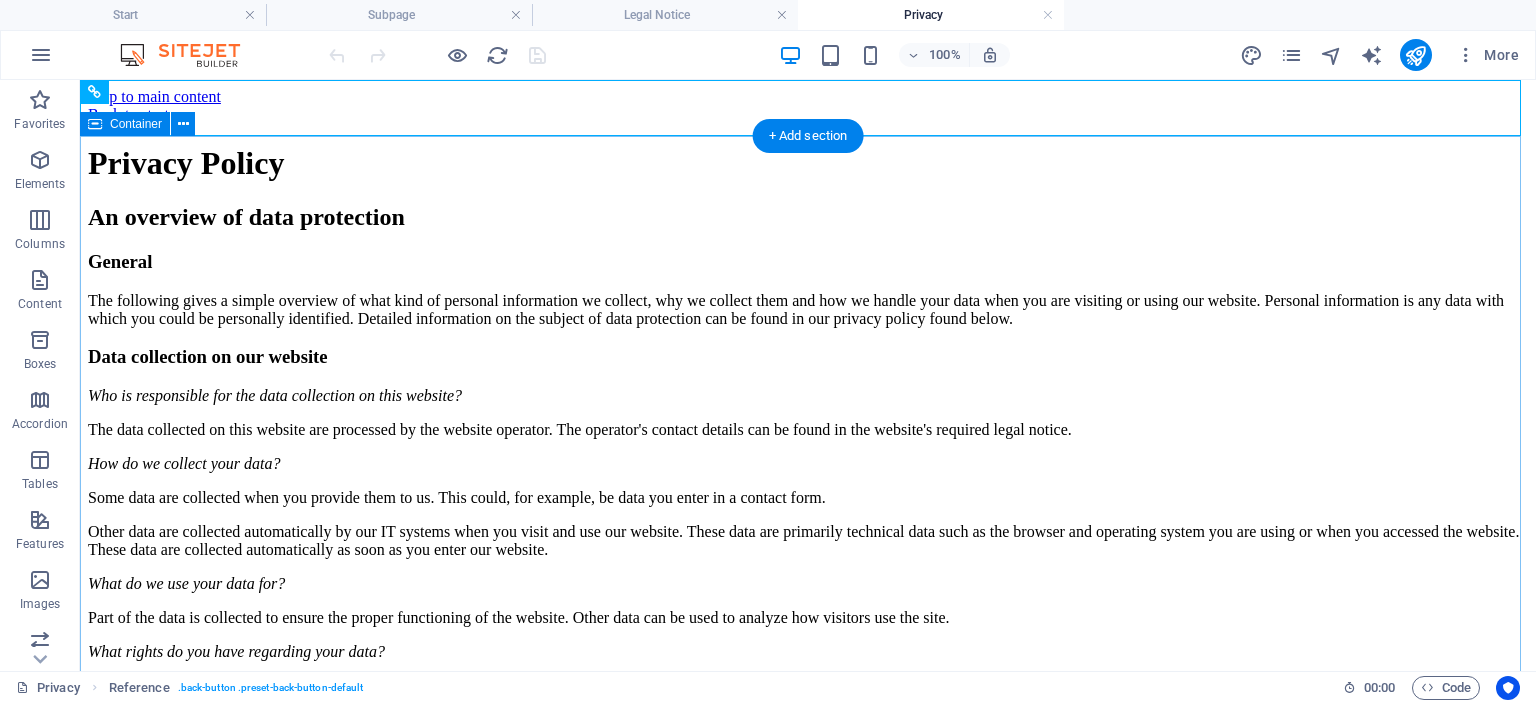 click on "Privacy Policy
An overview of data protection
General
The following gives a simple overview of what kind of personal information we collect, why we collect them and how we handle your data when you are visiting or using our website. Personal information is any data with which you could be personally identified. Detailed information on the subject of data protection can be found in our privacy policy found below.
Data collection on our website
Who is responsible for the data collection on this website?
The data collected on this website are processed by the website operator. The operator's contact details can be found in the website's required legal notice.
How do we collect your data?
Some data are collected when you provide them to us. This could, for example, be data you enter in a contact form.
What do we use your data for?
Part of the data is collected to ensure the proper functioning of the website. Other data can be used to analyze how visitors use the site." at bounding box center [808, 2073] 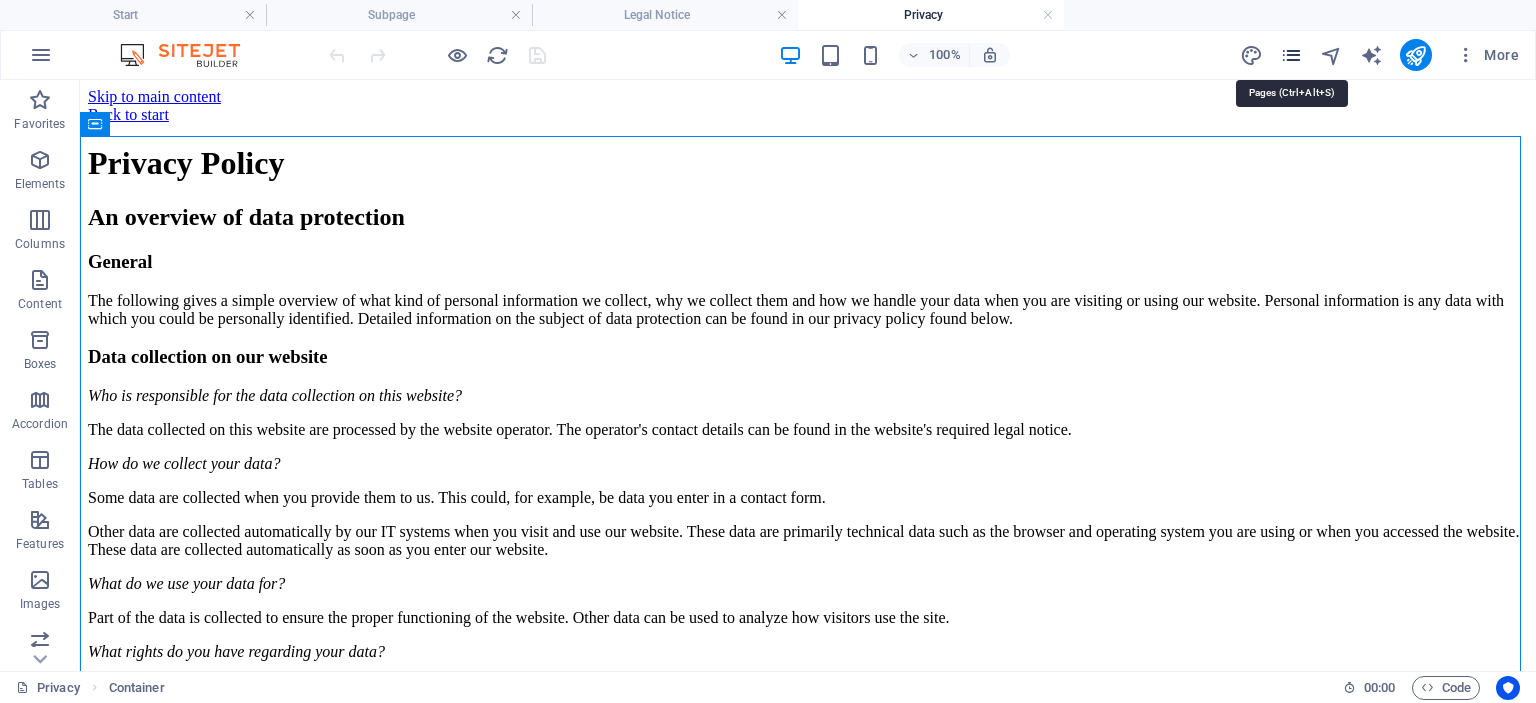 click at bounding box center (1291, 55) 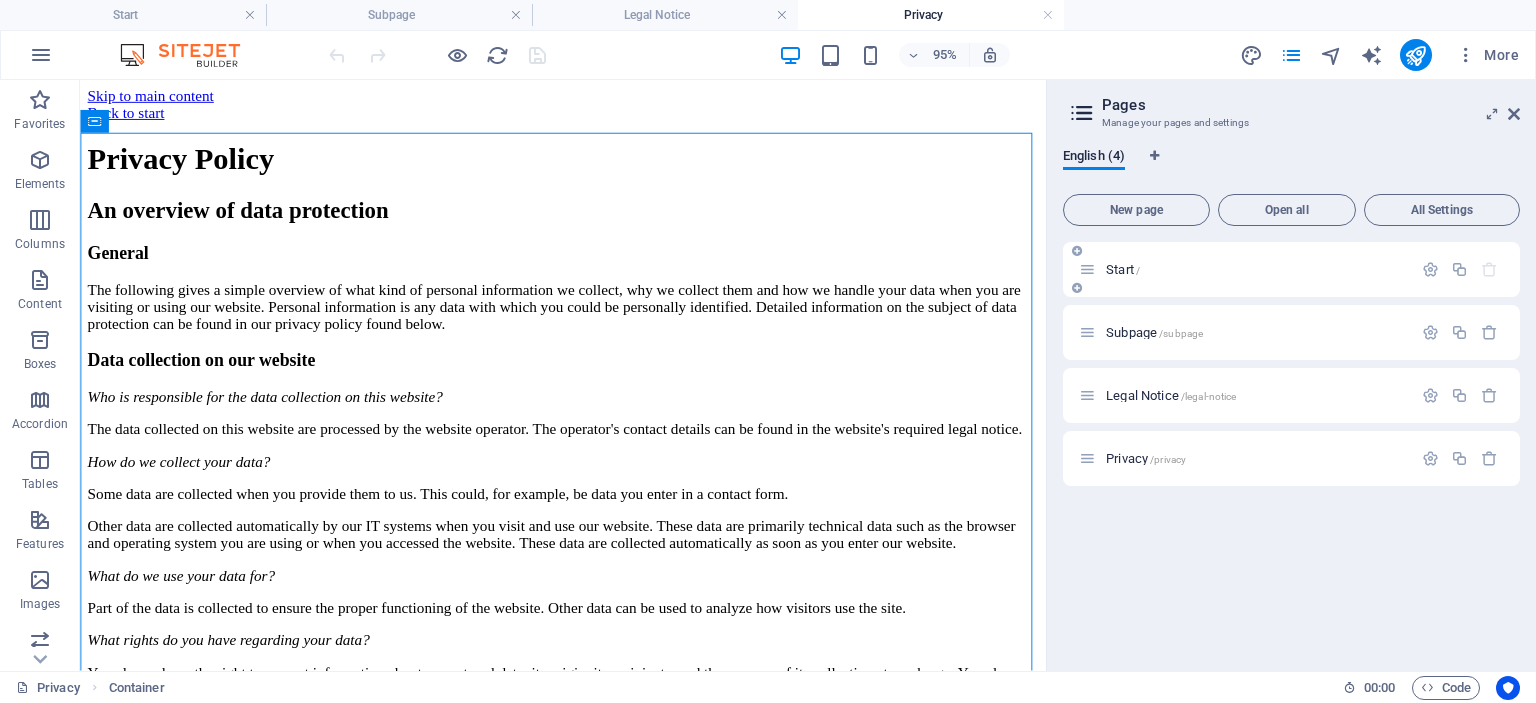 click on "Start /" at bounding box center (1291, 269) 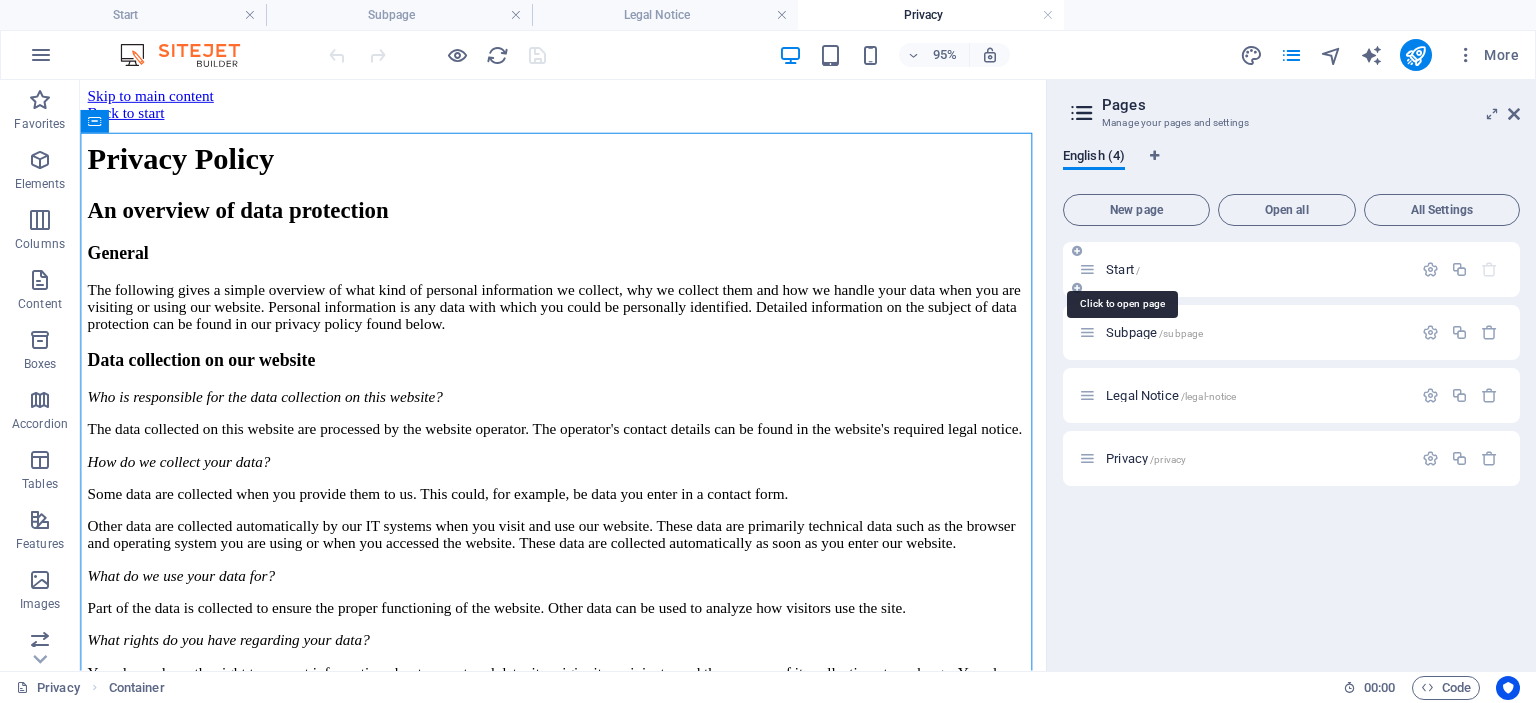 click on "Start /" at bounding box center [1123, 269] 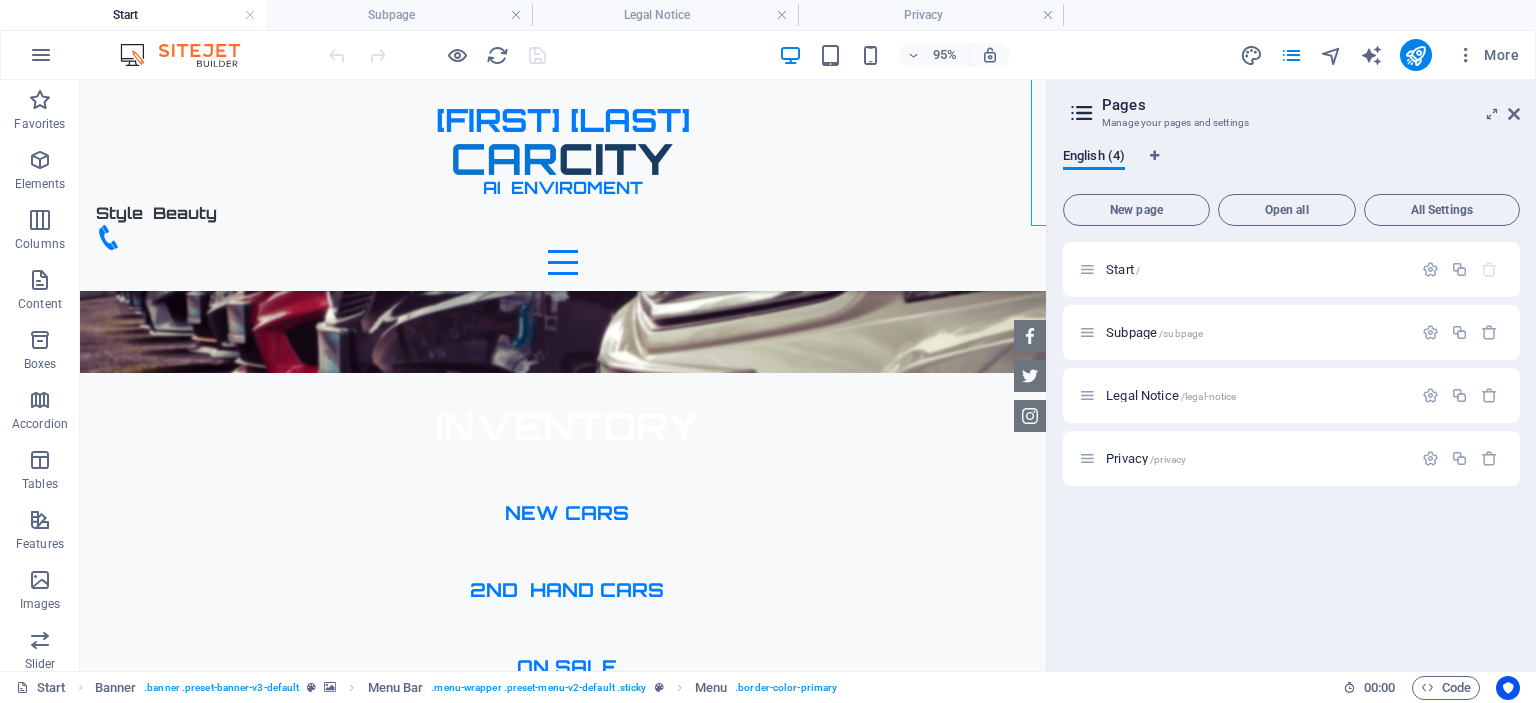 scroll, scrollTop: 5482, scrollLeft: 0, axis: vertical 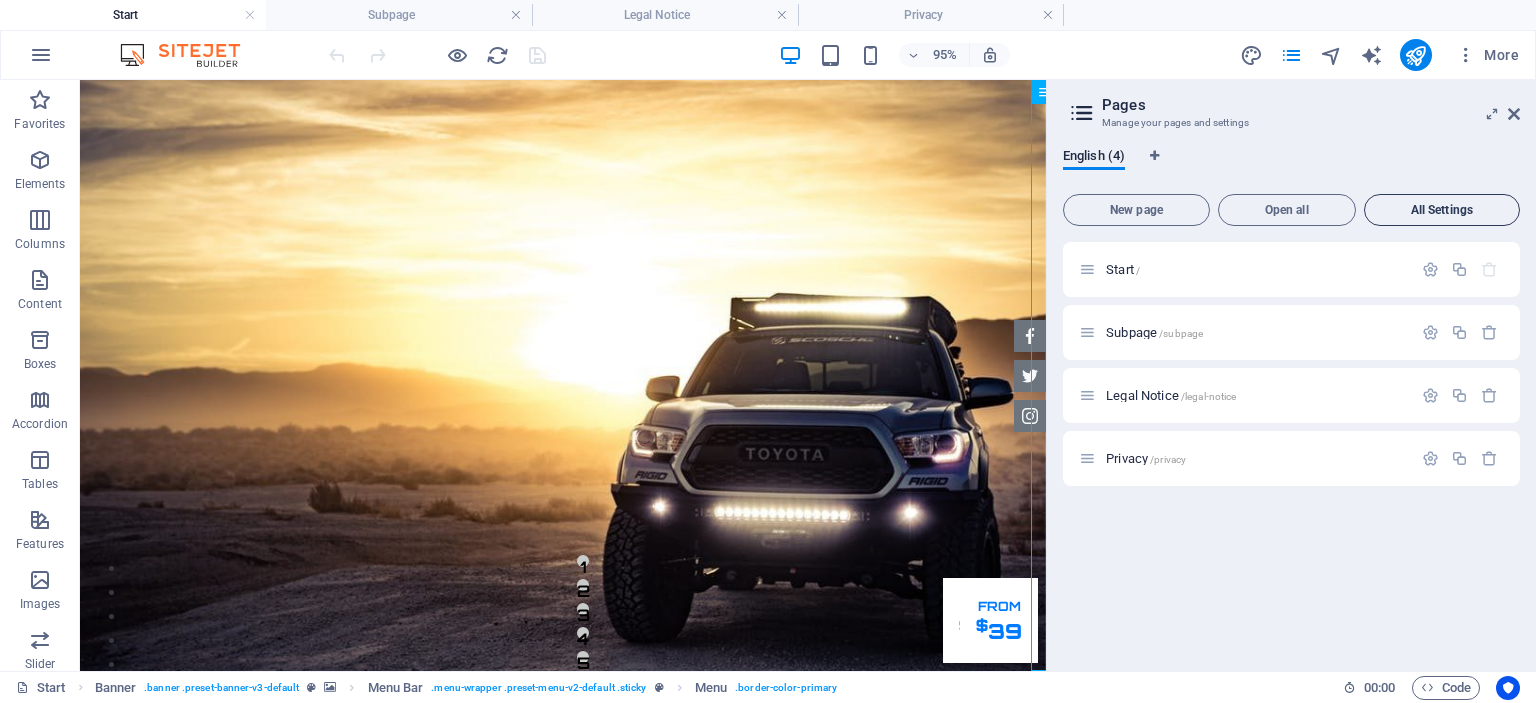 click on "All Settings" at bounding box center (1442, 210) 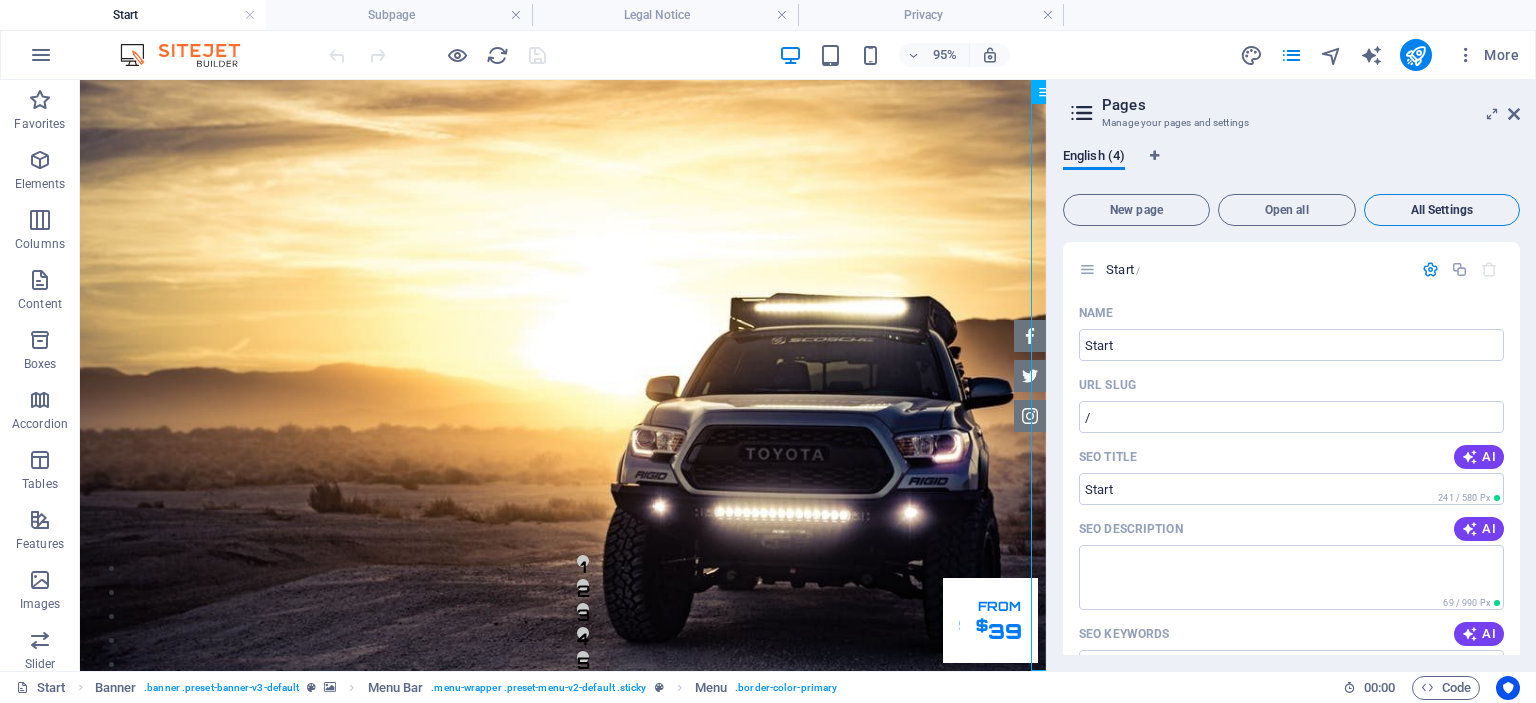 scroll, scrollTop: 2320, scrollLeft: 0, axis: vertical 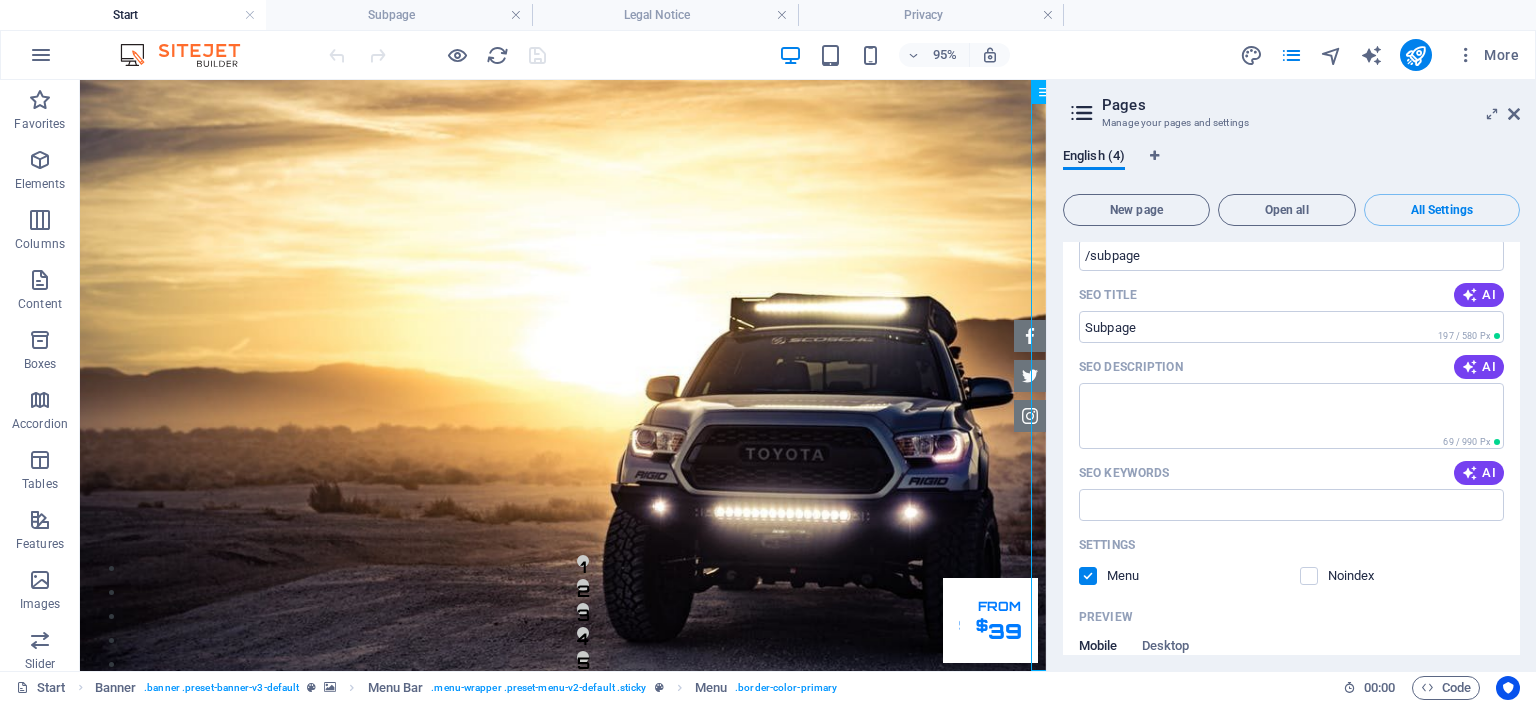 drag, startPoint x: 1519, startPoint y: 386, endPoint x: 1511, endPoint y: 365, distance: 22.472204 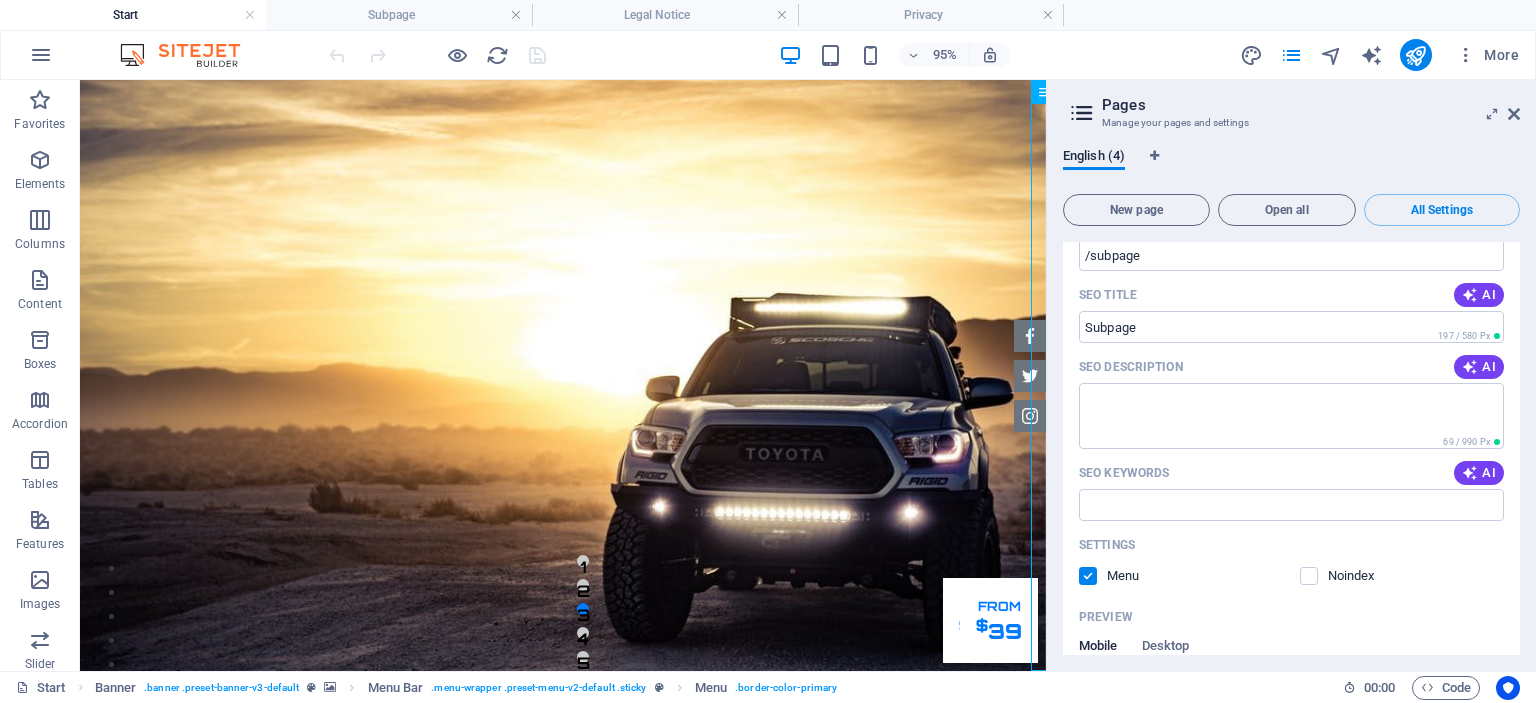 click on "Start" at bounding box center [133, 15] 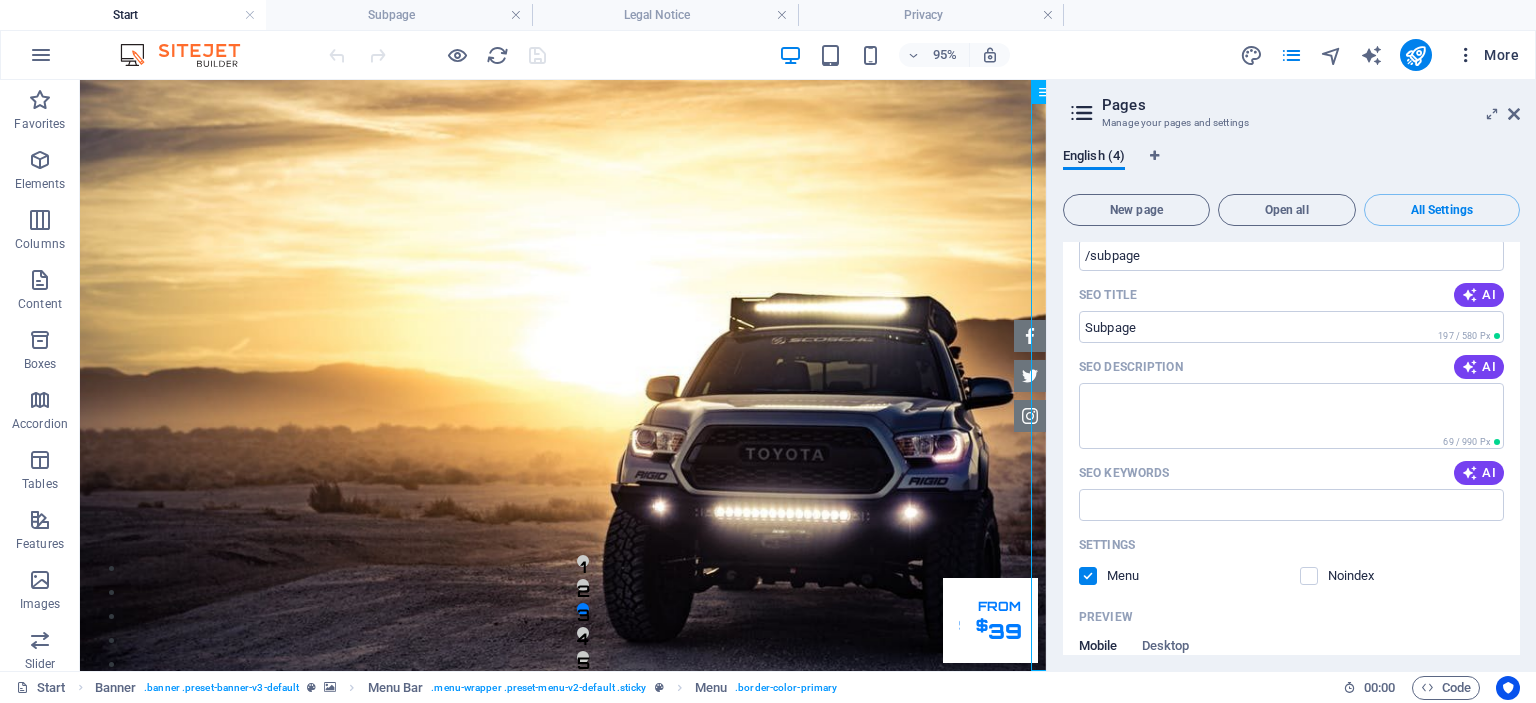 click on "More" at bounding box center [1487, 55] 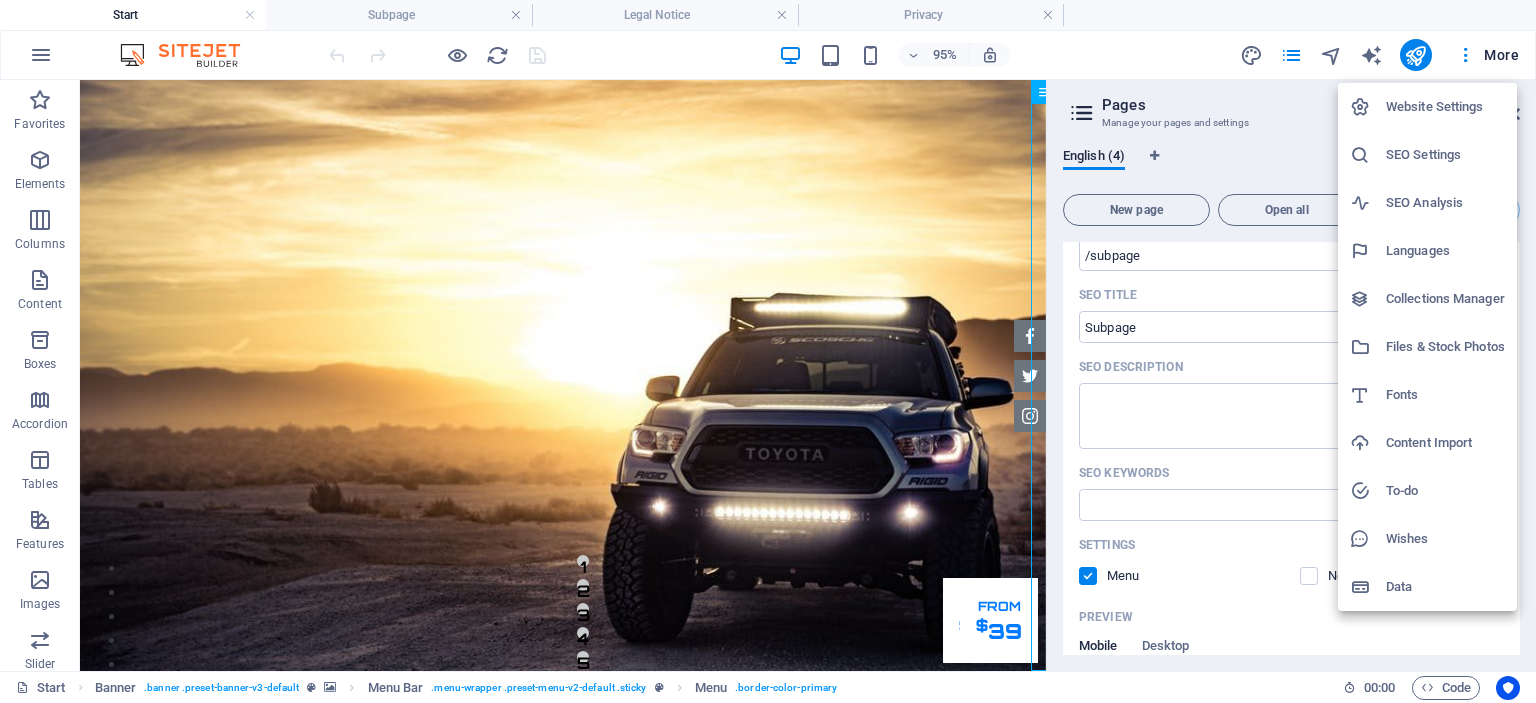 click on "Collections Manager" at bounding box center (1445, 299) 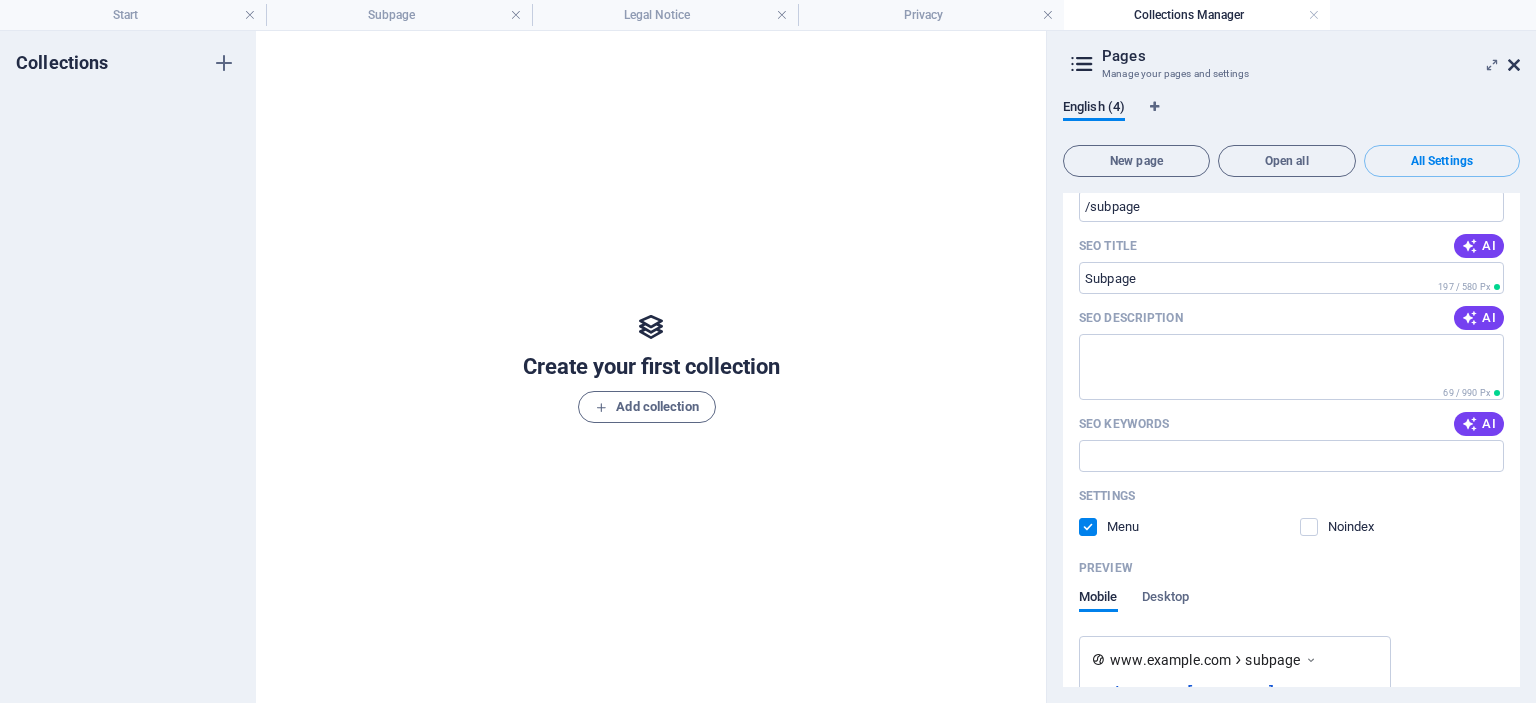 click at bounding box center (1514, 65) 